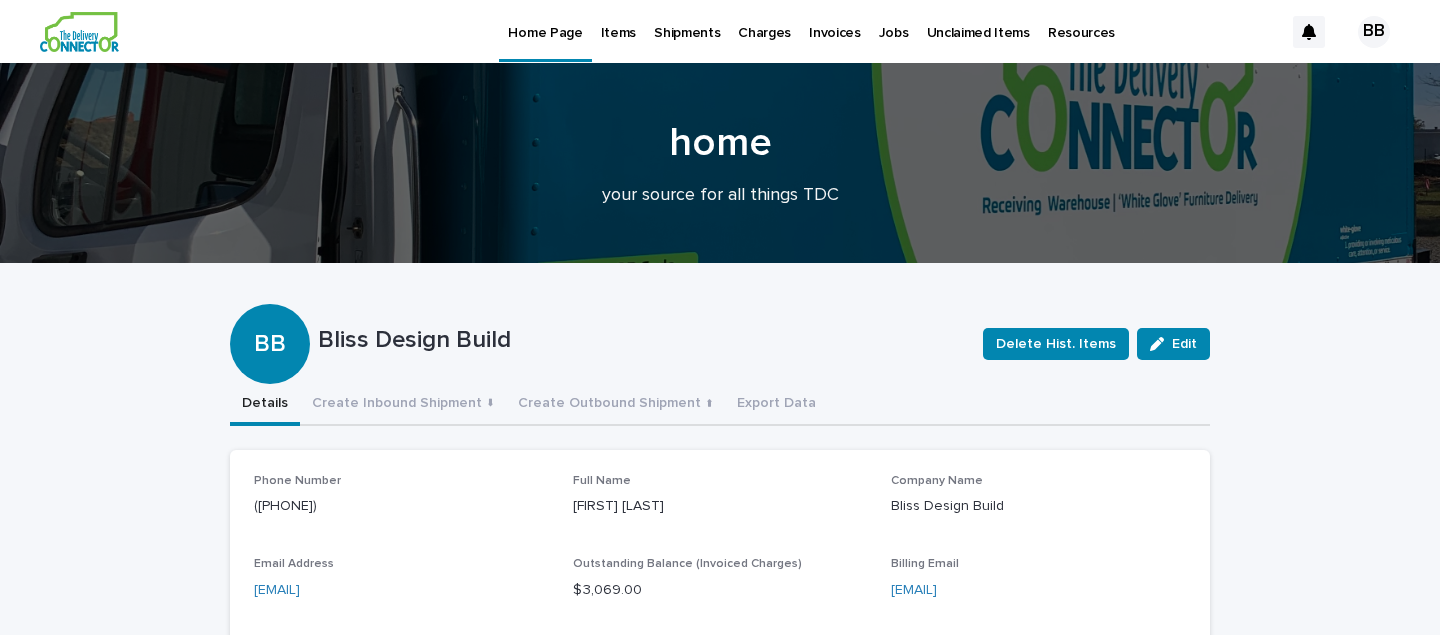 scroll, scrollTop: 0, scrollLeft: 0, axis: both 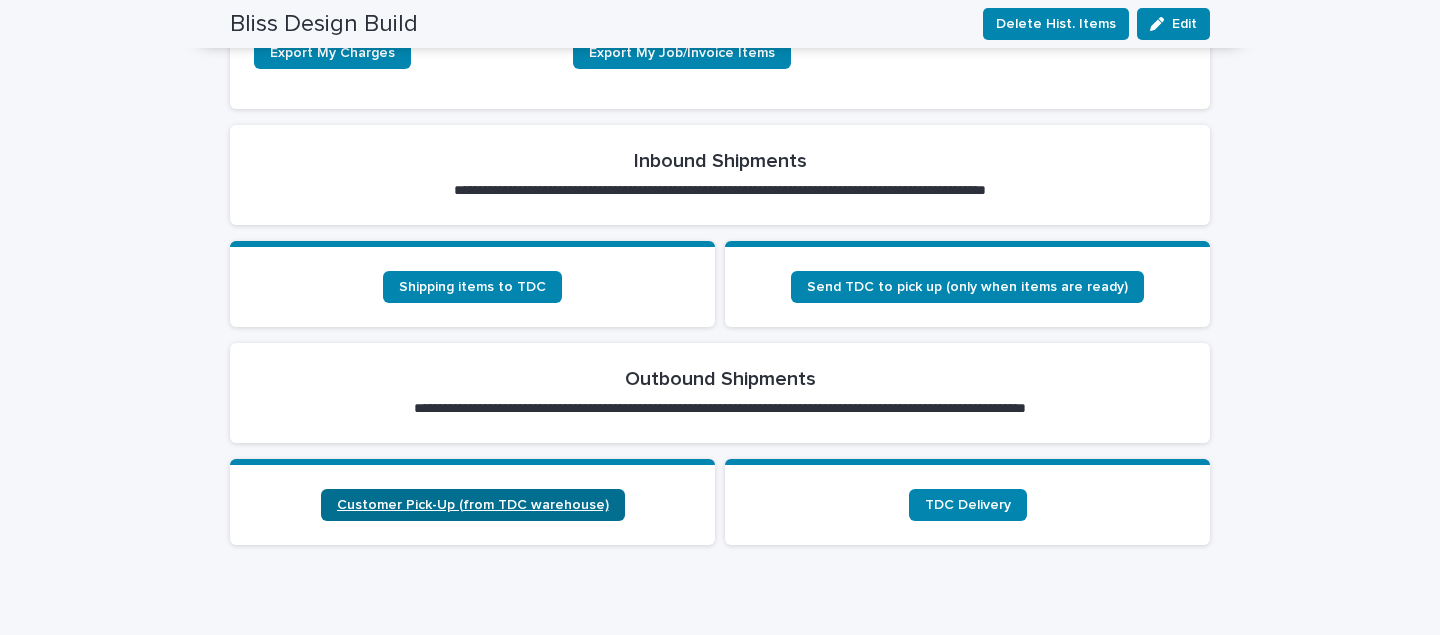 click on "Customer Pick-Up (from TDC warehouse)" at bounding box center (473, 505) 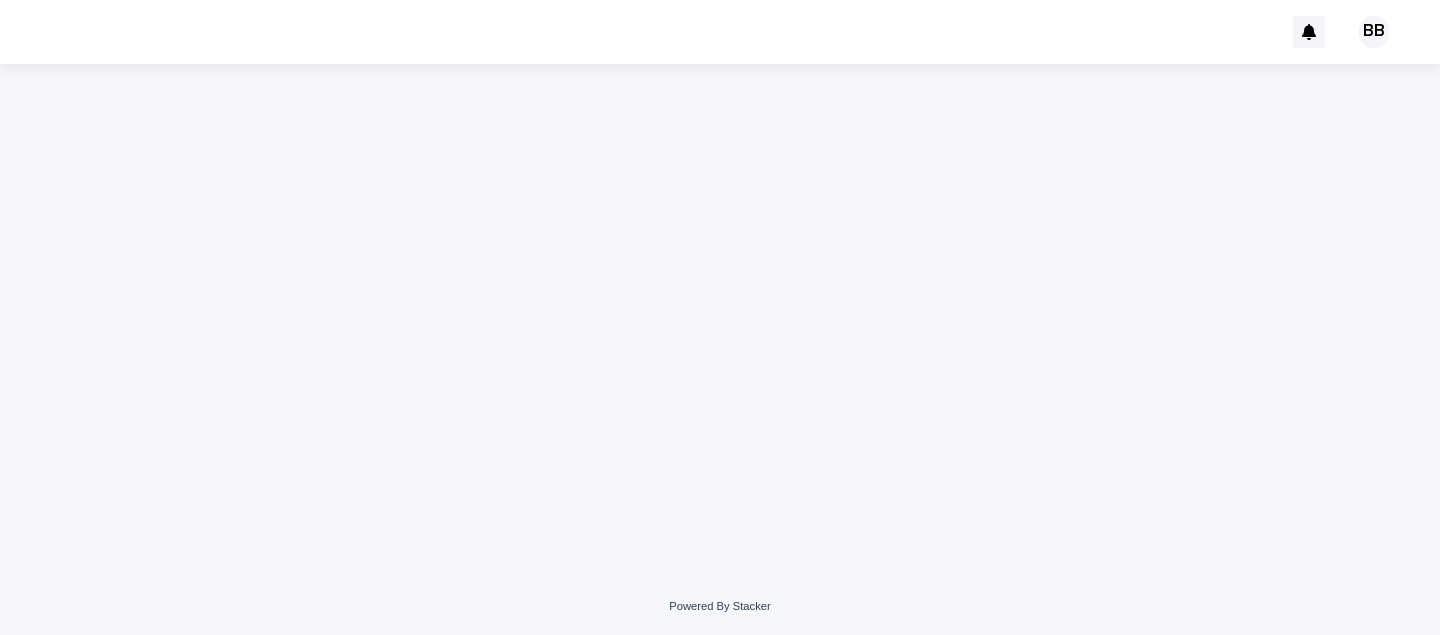 scroll, scrollTop: 0, scrollLeft: 0, axis: both 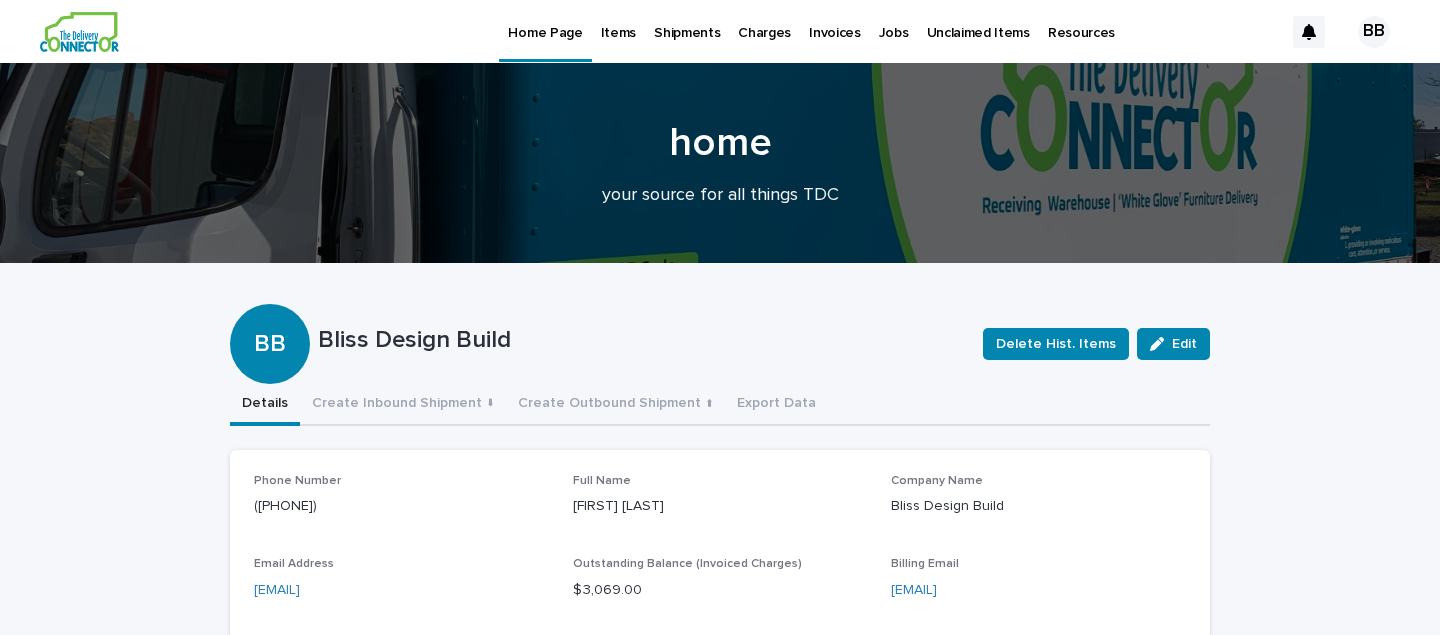 click on "Items" at bounding box center (618, 21) 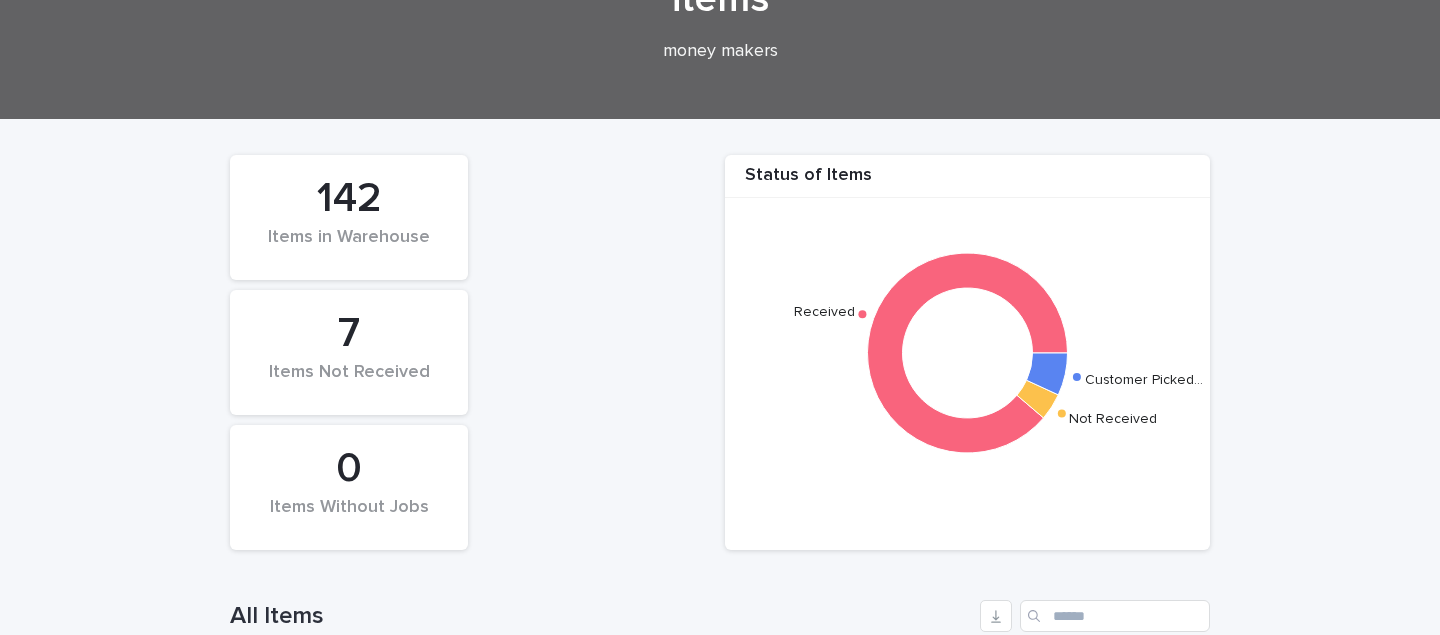 scroll, scrollTop: 207, scrollLeft: 0, axis: vertical 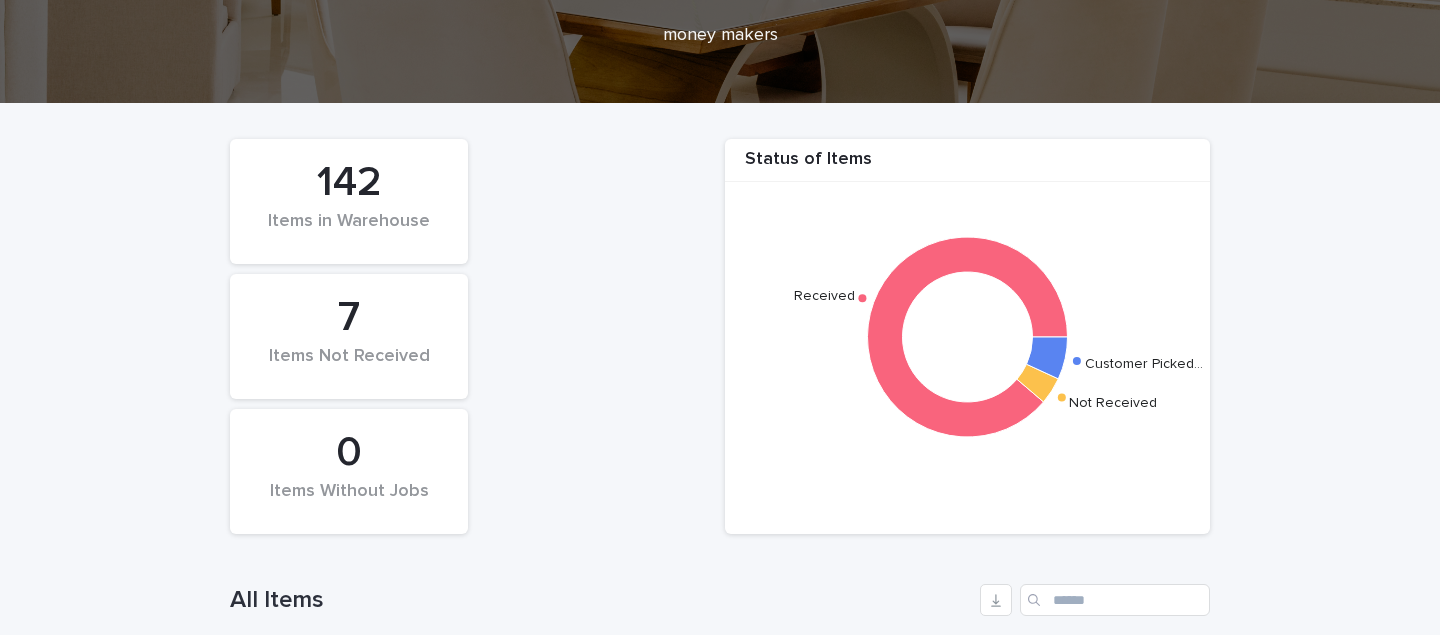 click on "7" at bounding box center (349, 318) 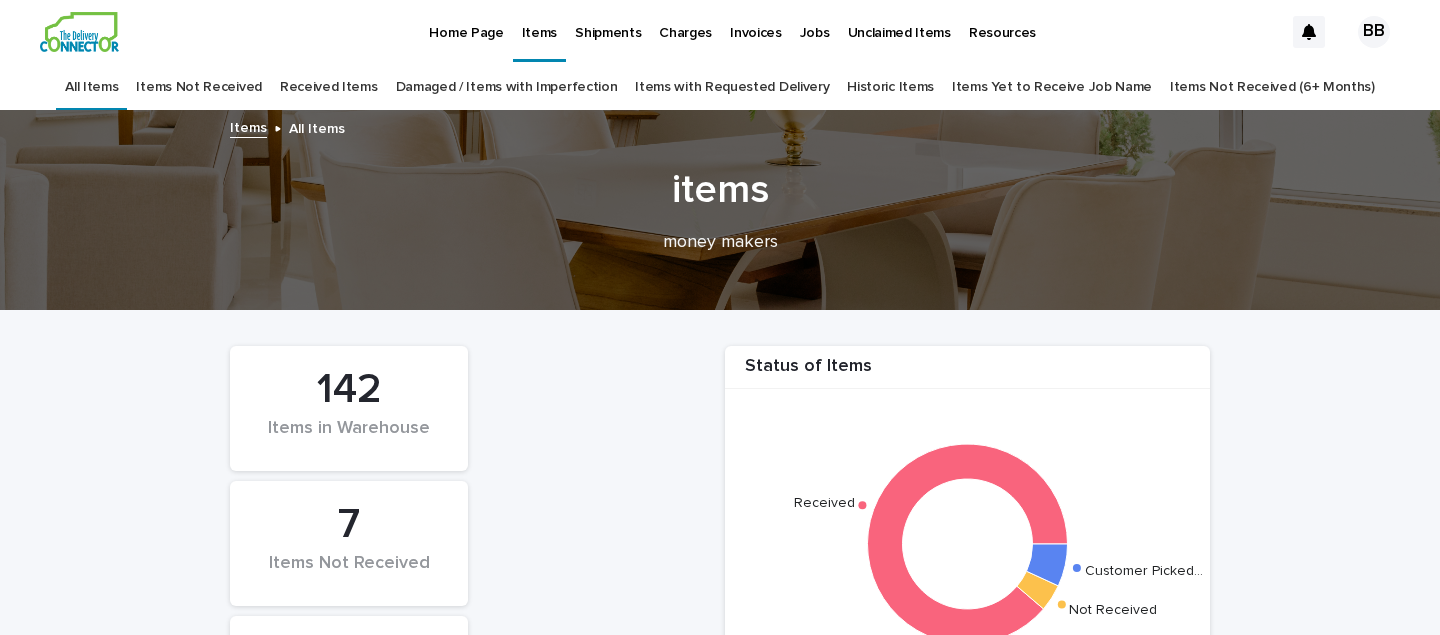 click on "Items Not Received" at bounding box center (198, 87) 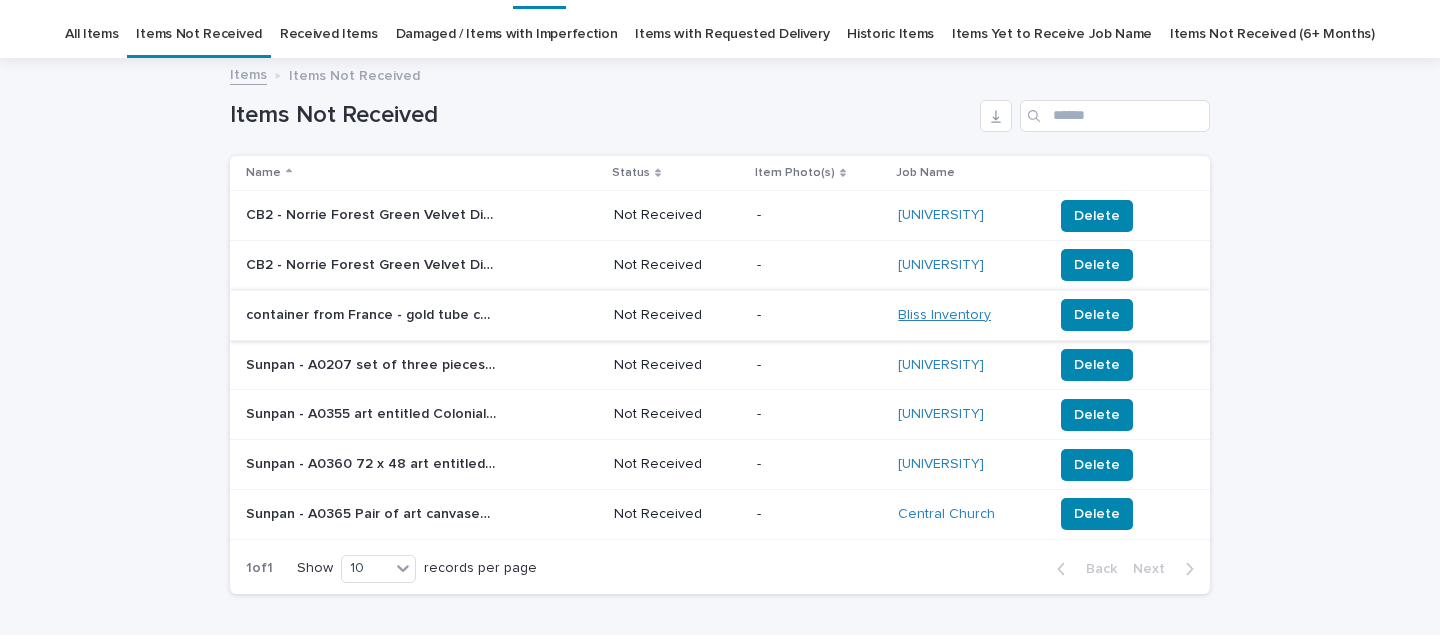 scroll, scrollTop: 0, scrollLeft: 0, axis: both 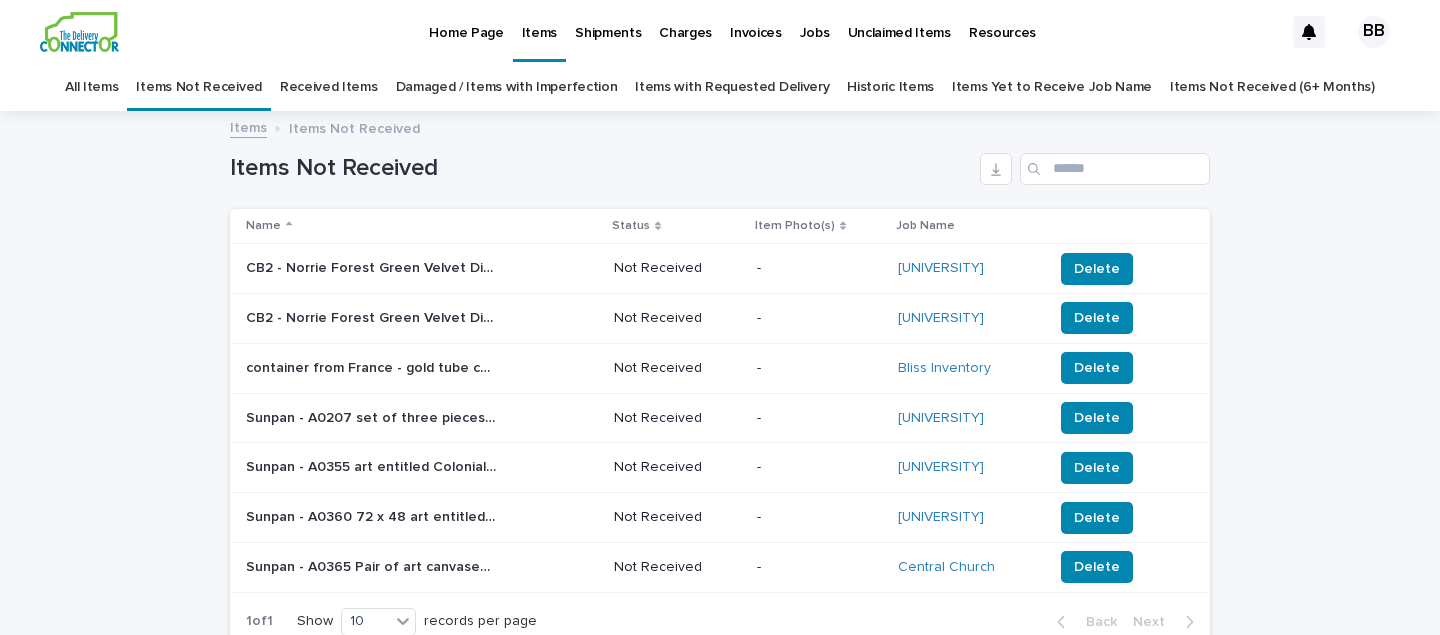 click on "Jobs" at bounding box center [815, 21] 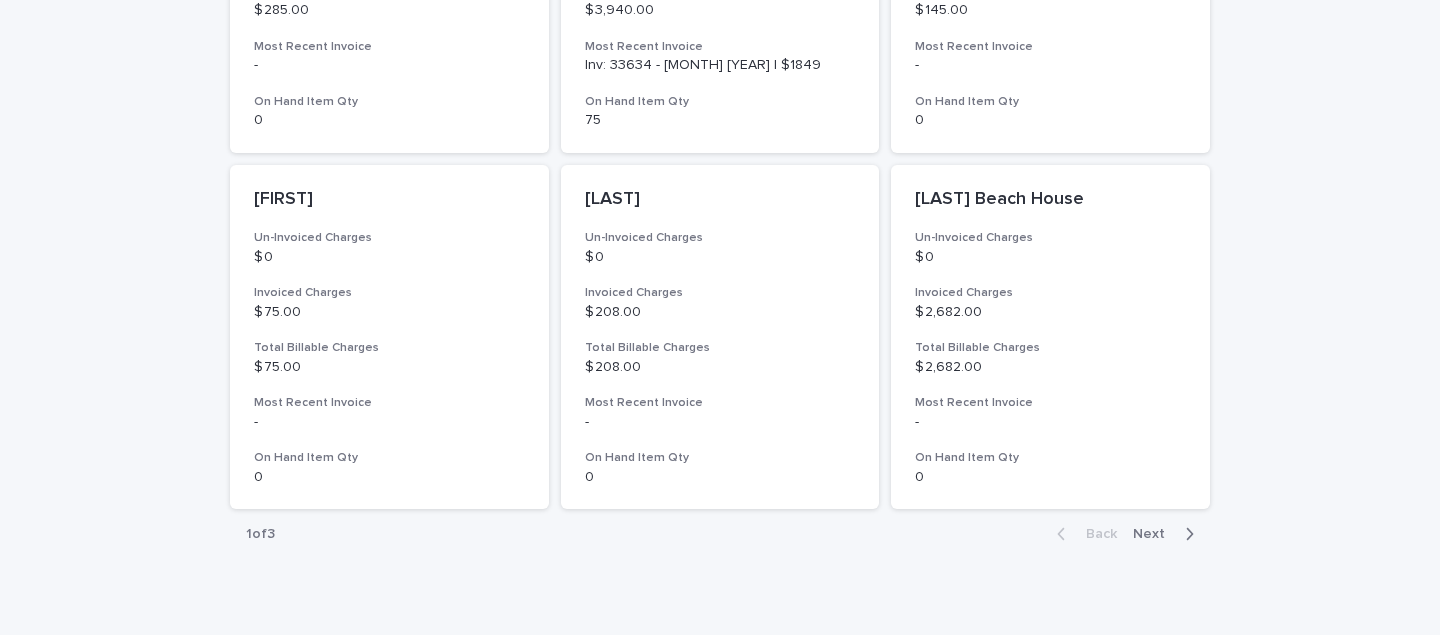 scroll, scrollTop: 1534, scrollLeft: 0, axis: vertical 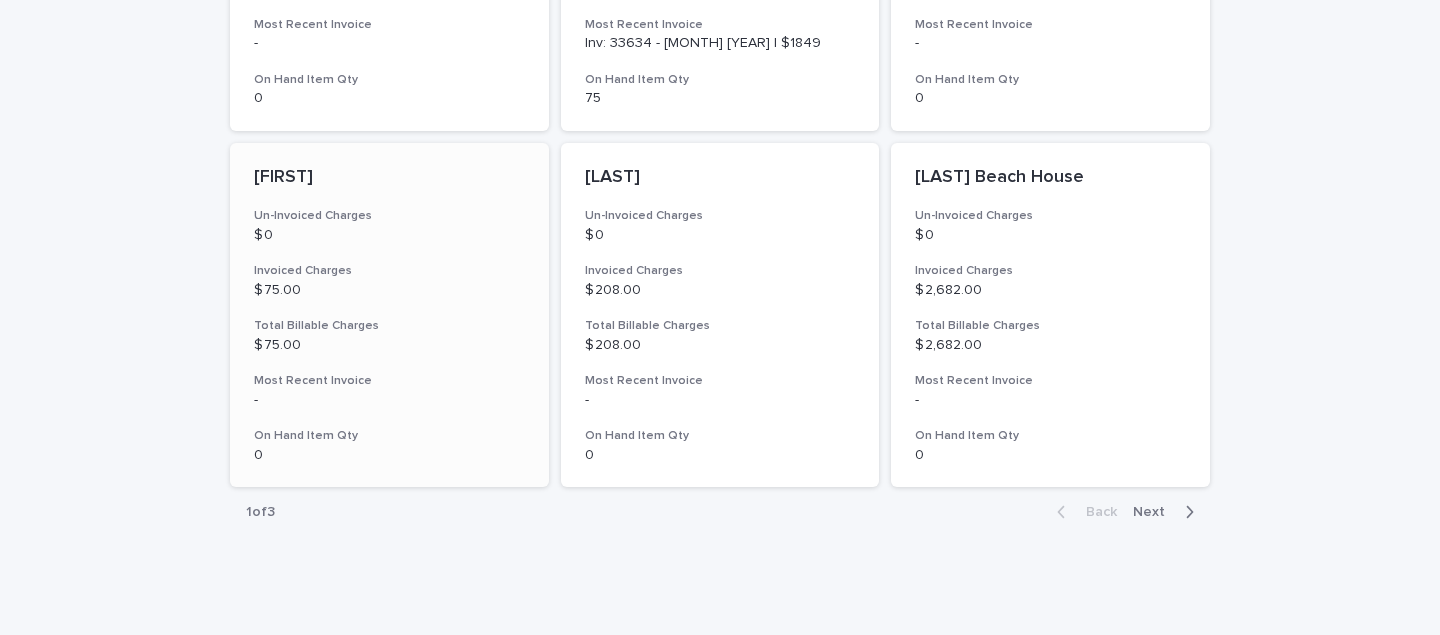 click on "[FIRST] Un-Invoiced Charges $ 0 Invoiced Charges $ 75.00 Total Billable Charges $ 75.00 Most Recent Invoice - On Hand Item Qty 0" at bounding box center [389, 315] 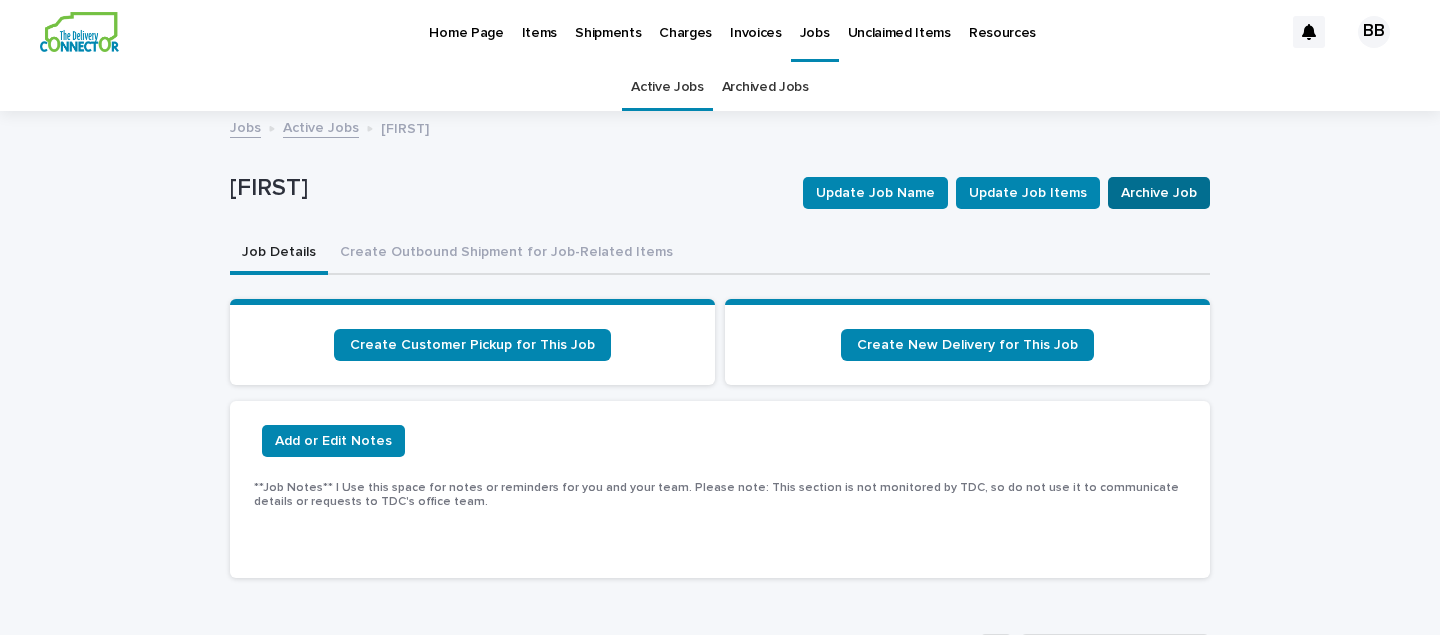 click on "Archive Job" at bounding box center (1159, 193) 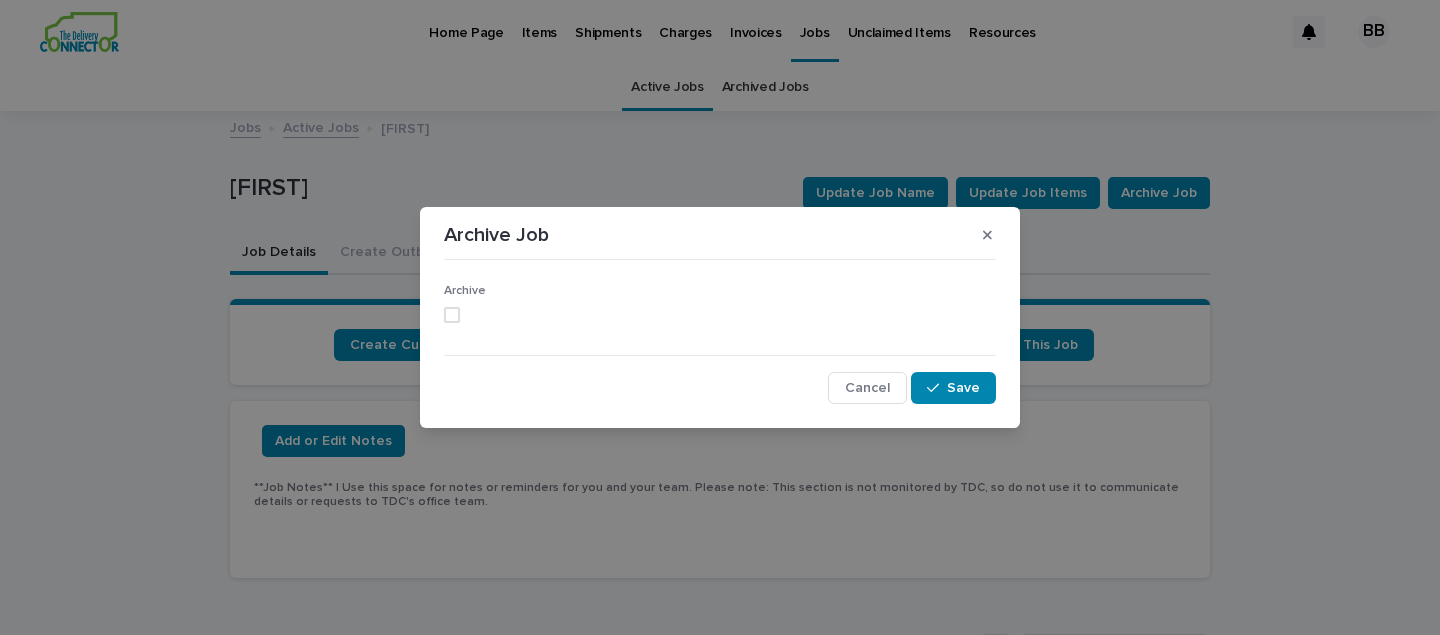 click at bounding box center (452, 315) 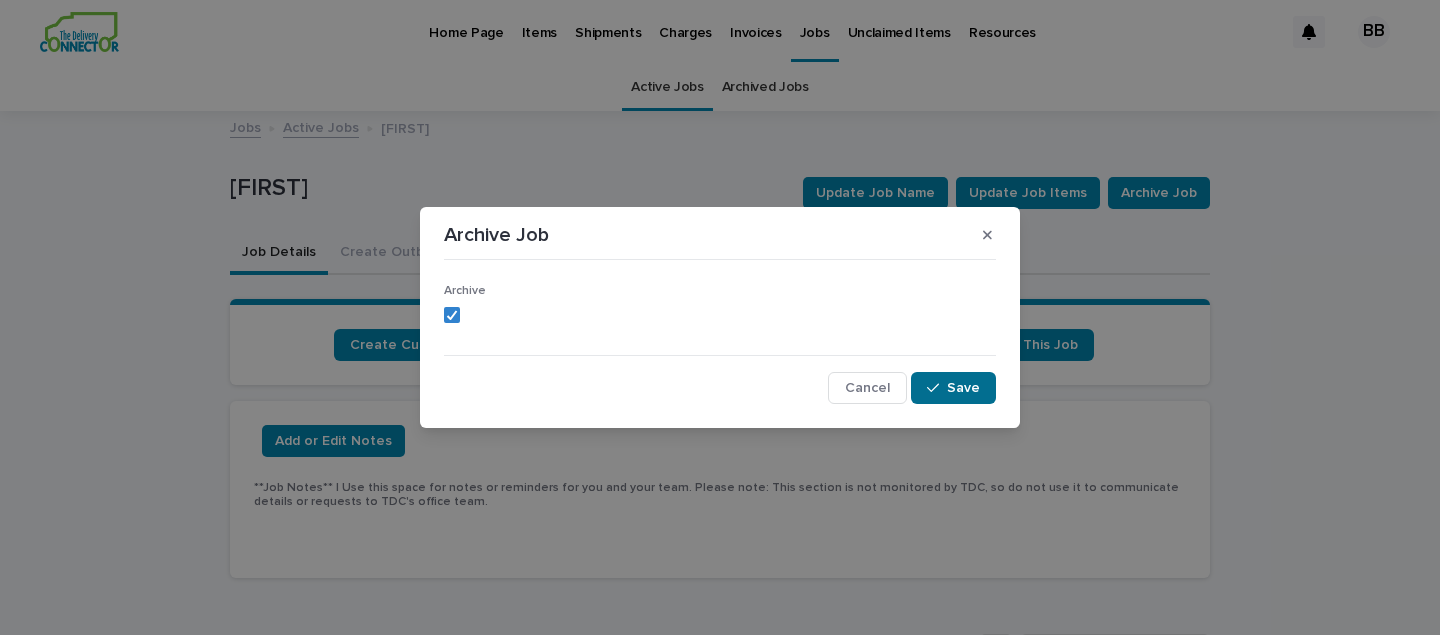 click on "Save" at bounding box center [963, 388] 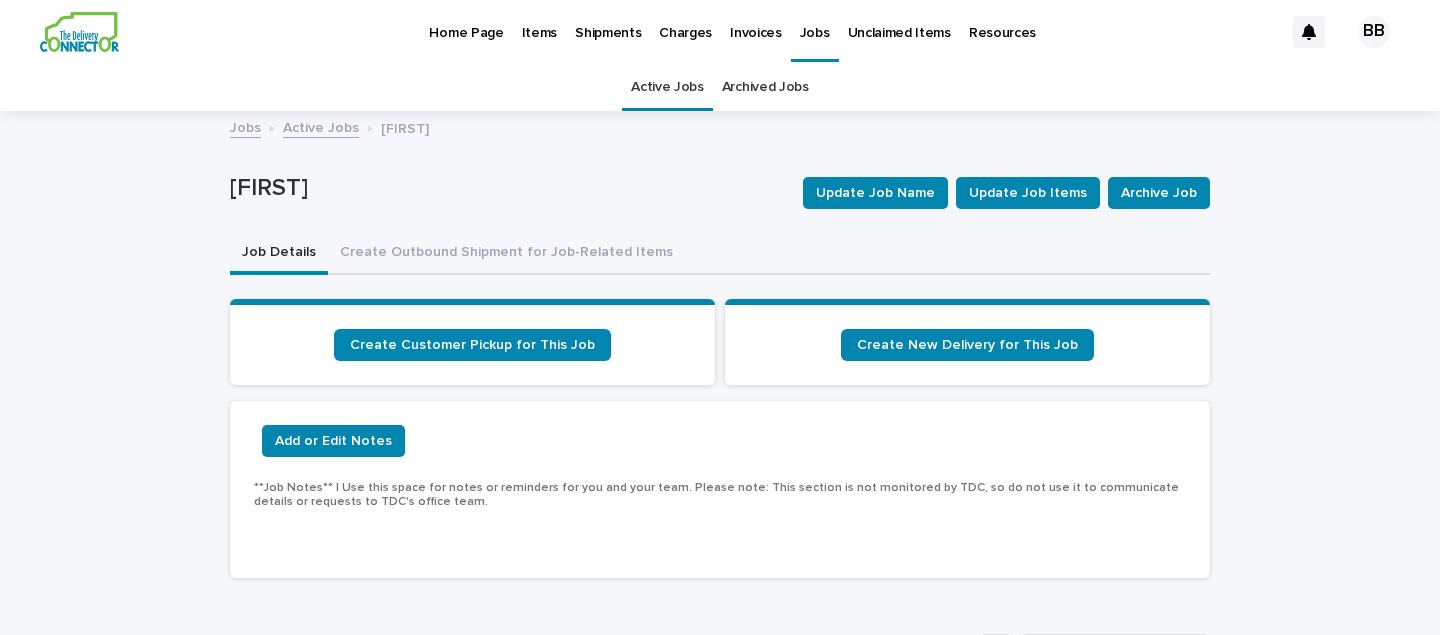 click on "[FIRST]" at bounding box center [508, 188] 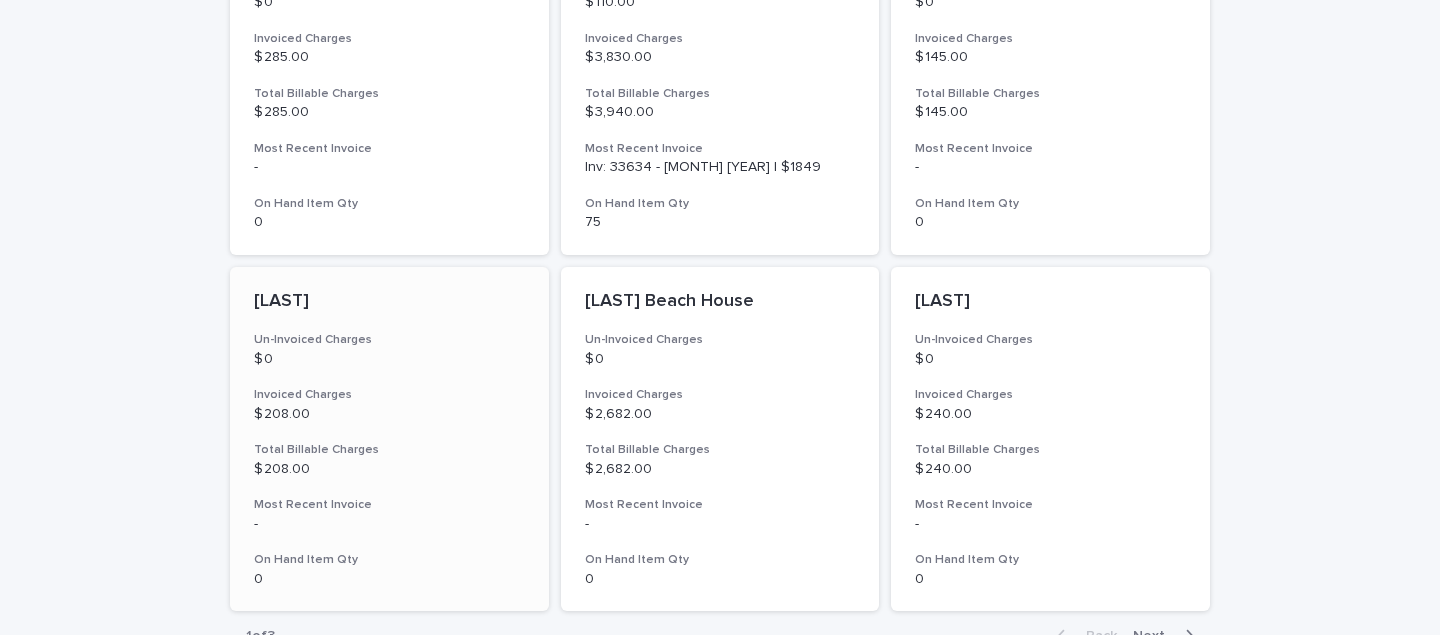 scroll, scrollTop: 1414, scrollLeft: 0, axis: vertical 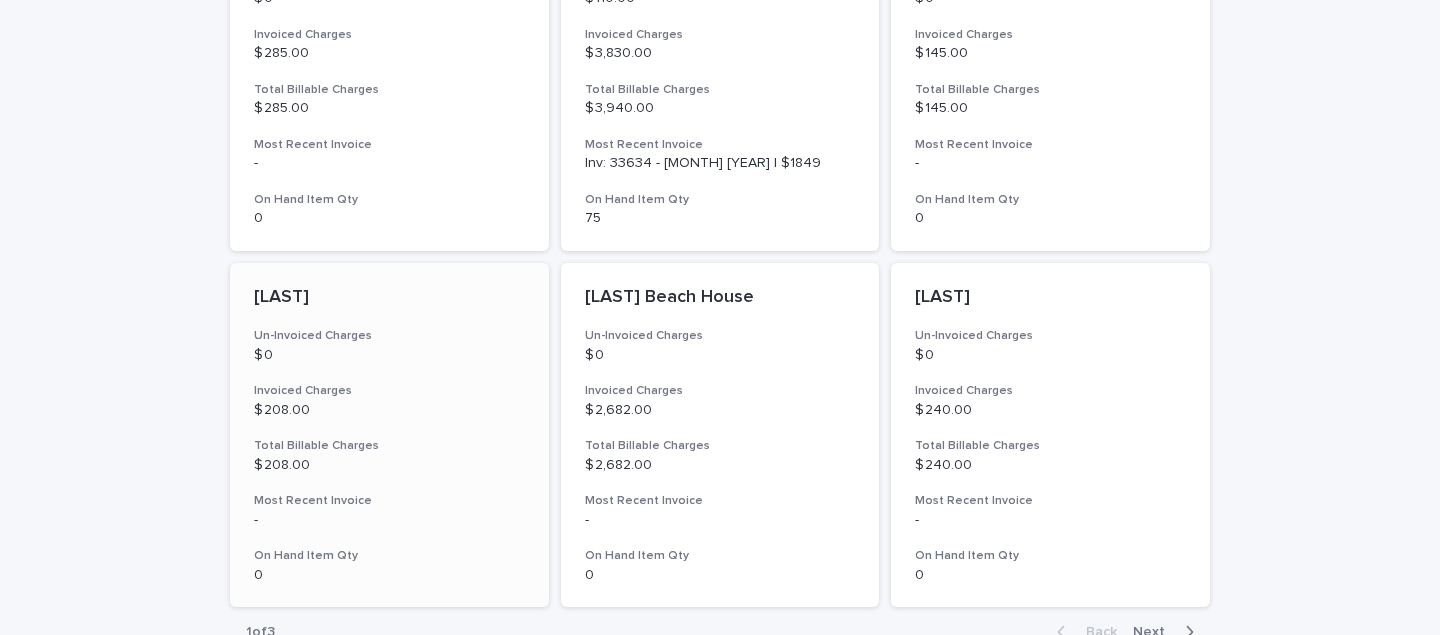 click on "[LAST] Un-Invoiced Charges $ 0 Invoiced Charges $ 208.00 Total Billable Charges $ 208.00 Most Recent Invoice - On Hand Item Qty 0" at bounding box center (389, 435) 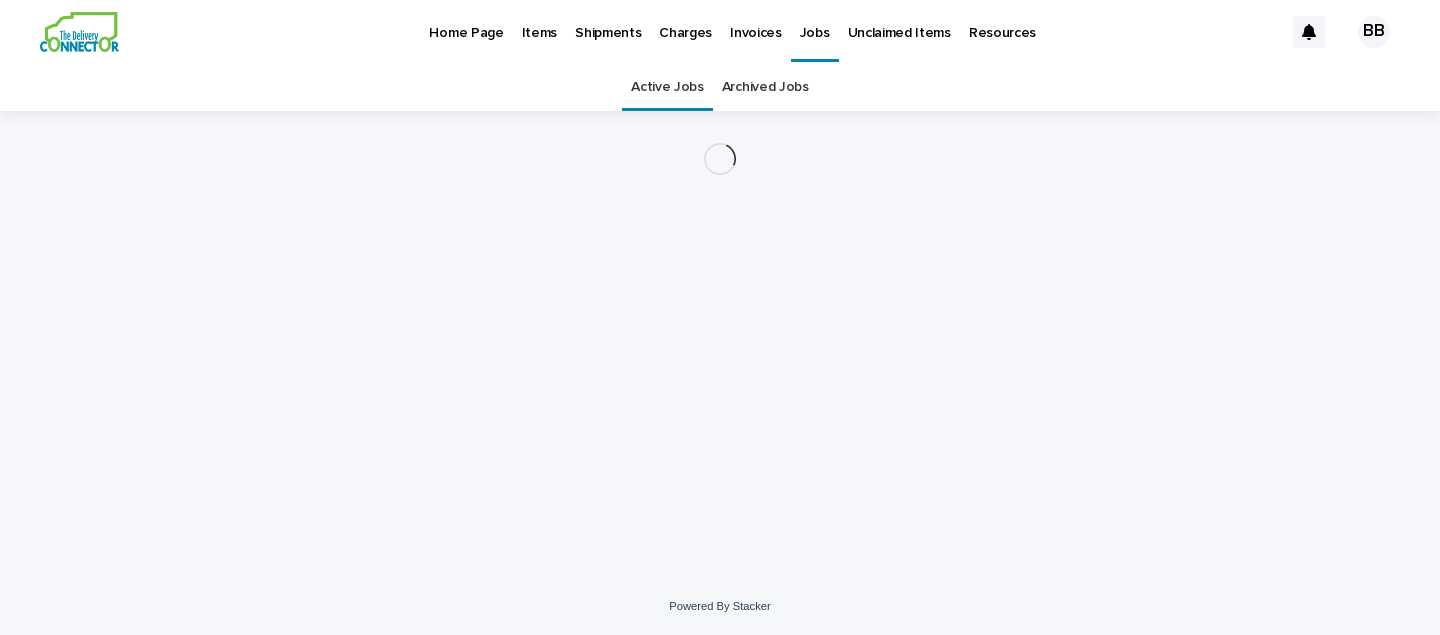 scroll, scrollTop: 0, scrollLeft: 0, axis: both 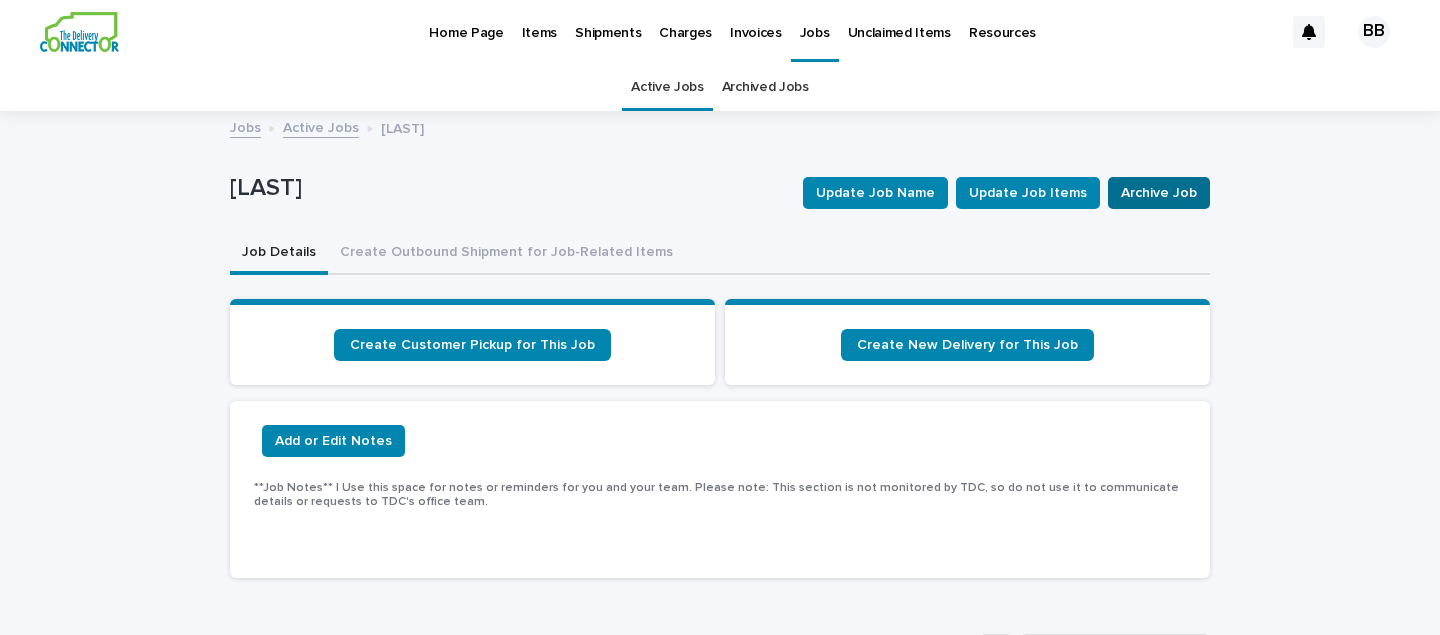 click on "Archive Job" at bounding box center (1159, 193) 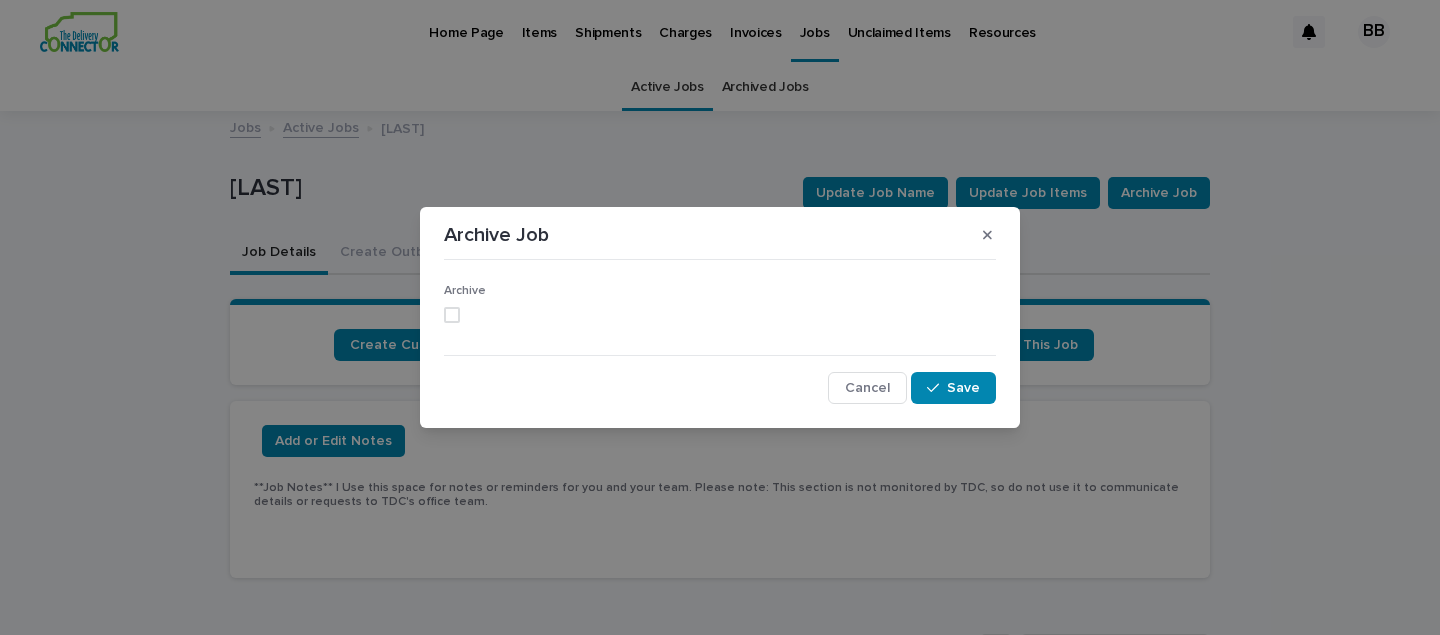 click at bounding box center (452, 315) 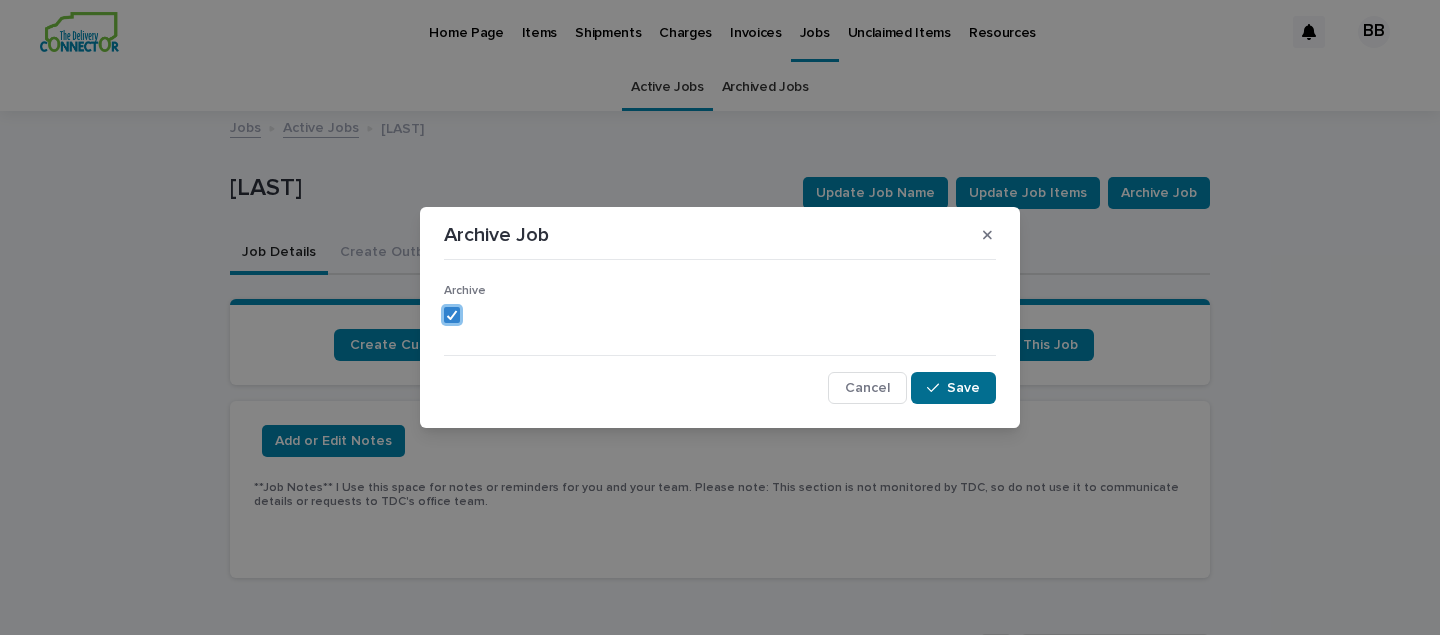 click on "Save" at bounding box center [963, 388] 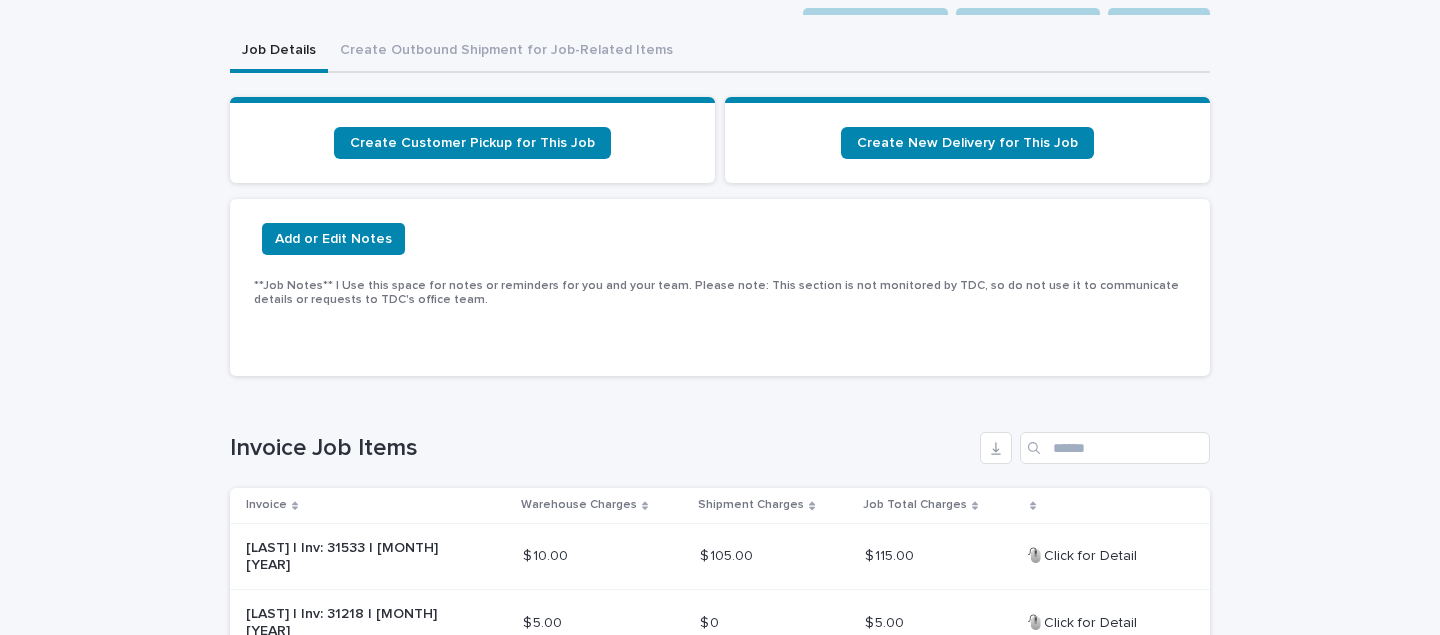 scroll, scrollTop: 199, scrollLeft: 0, axis: vertical 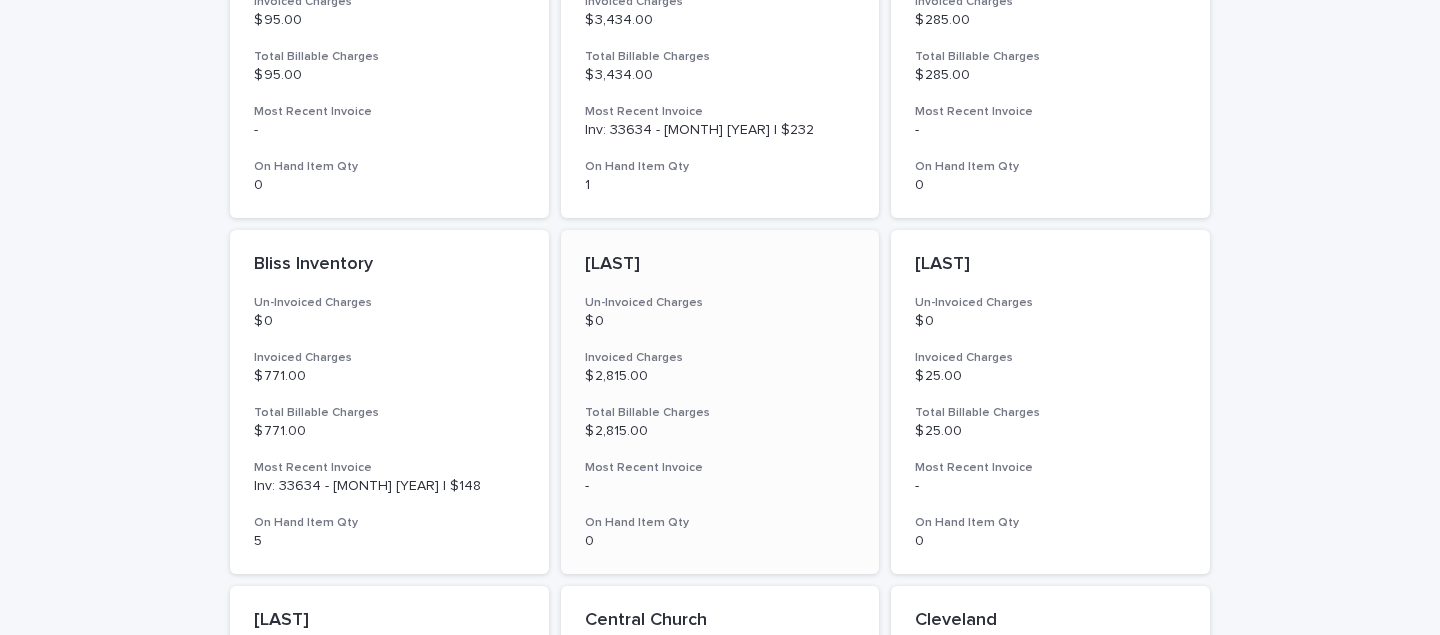 click on "$ 0" at bounding box center [720, 319] 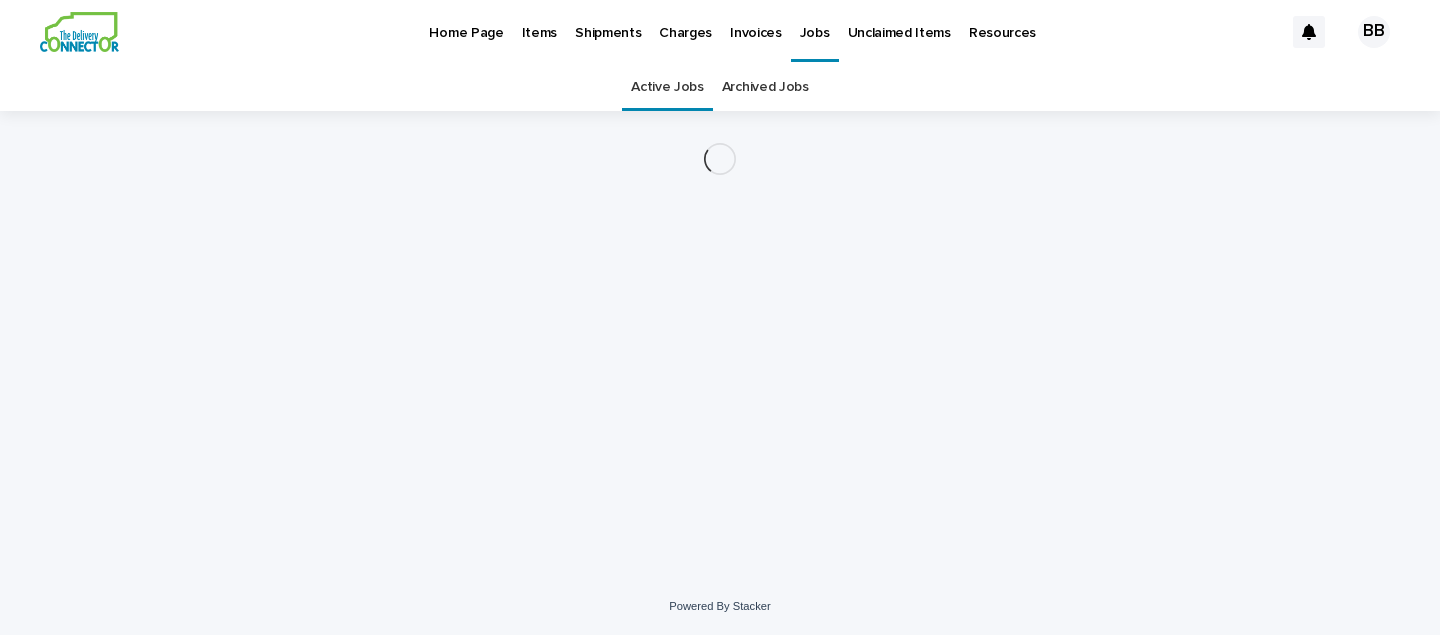scroll, scrollTop: 0, scrollLeft: 0, axis: both 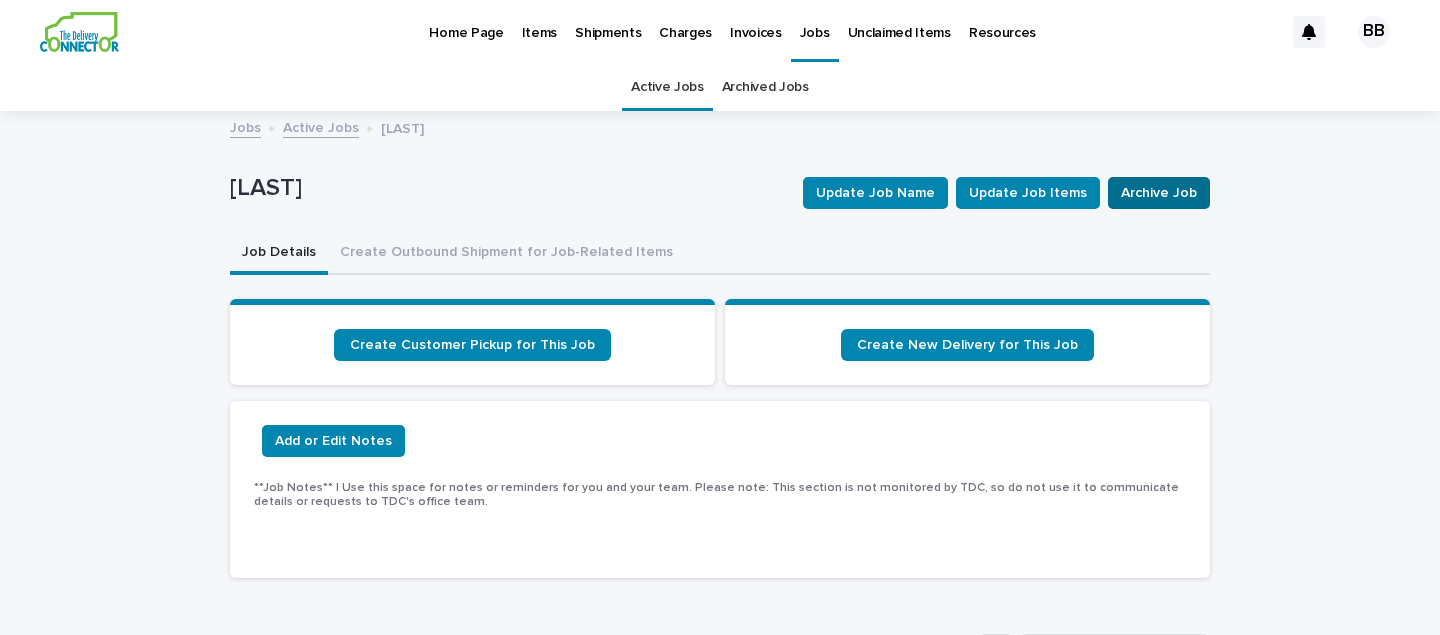 click on "Archive Job" at bounding box center (1159, 193) 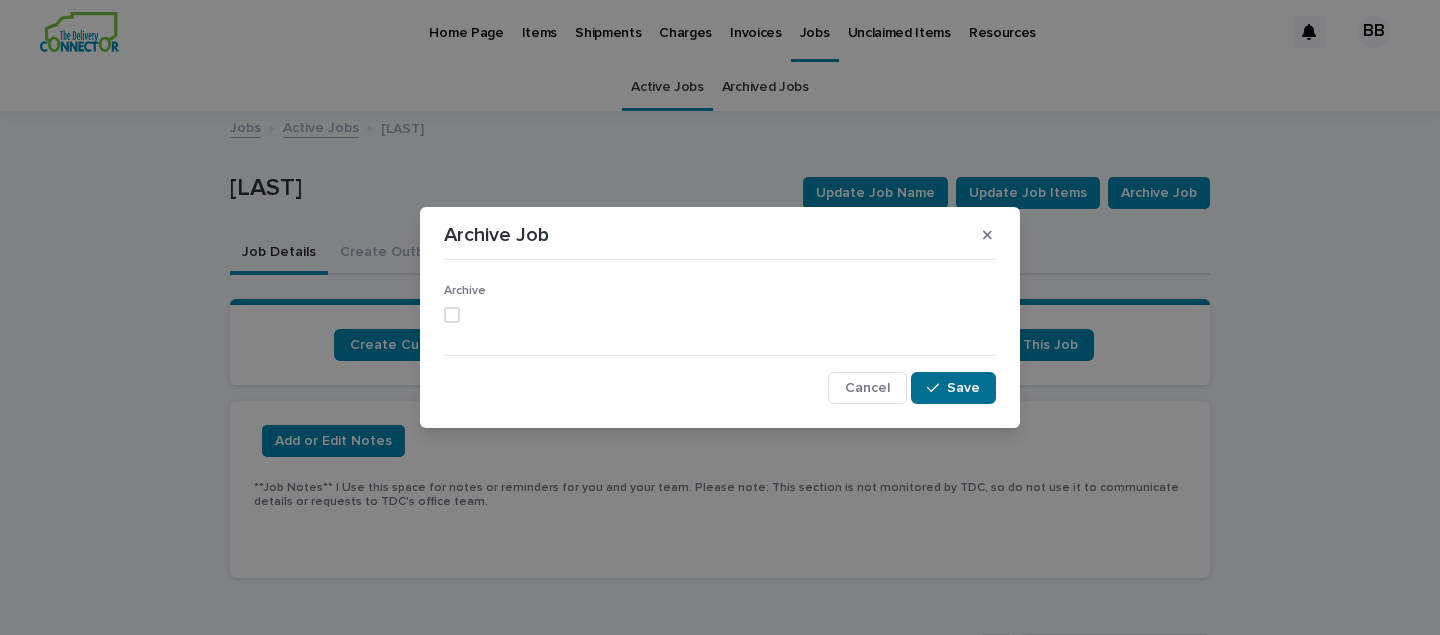 click on "Save" at bounding box center [963, 388] 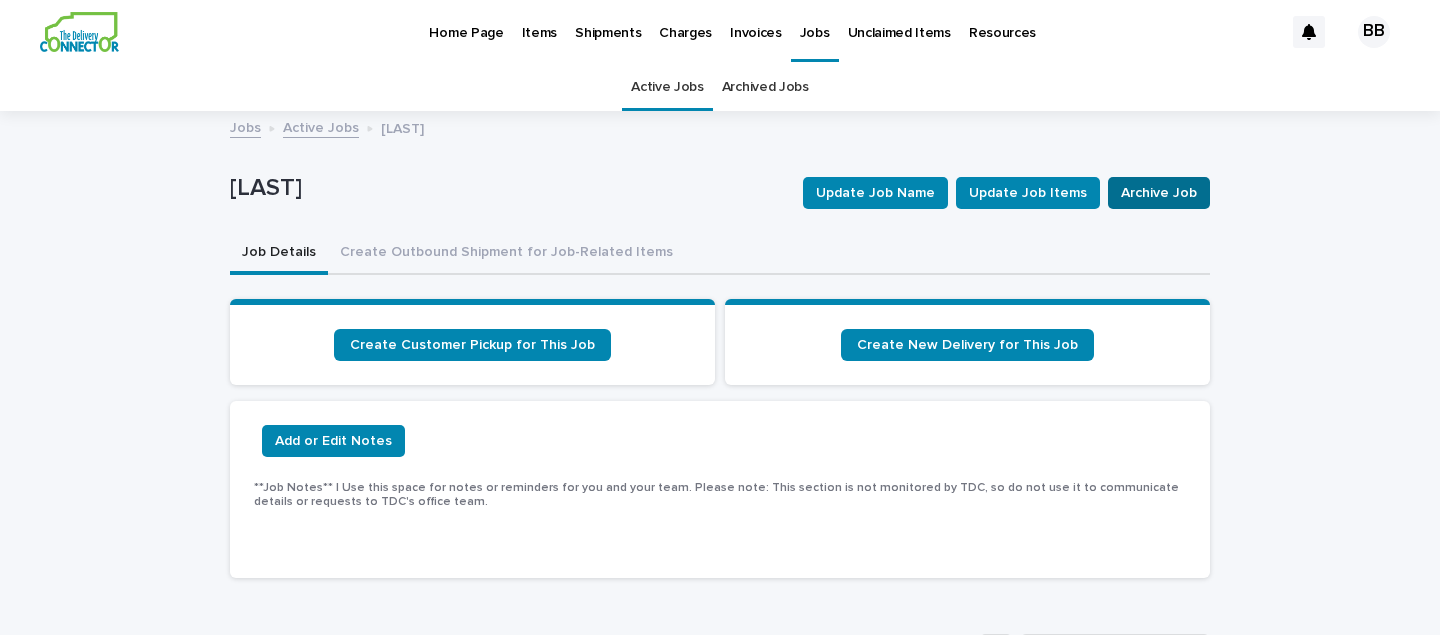 click on "Archive Job" at bounding box center (1159, 193) 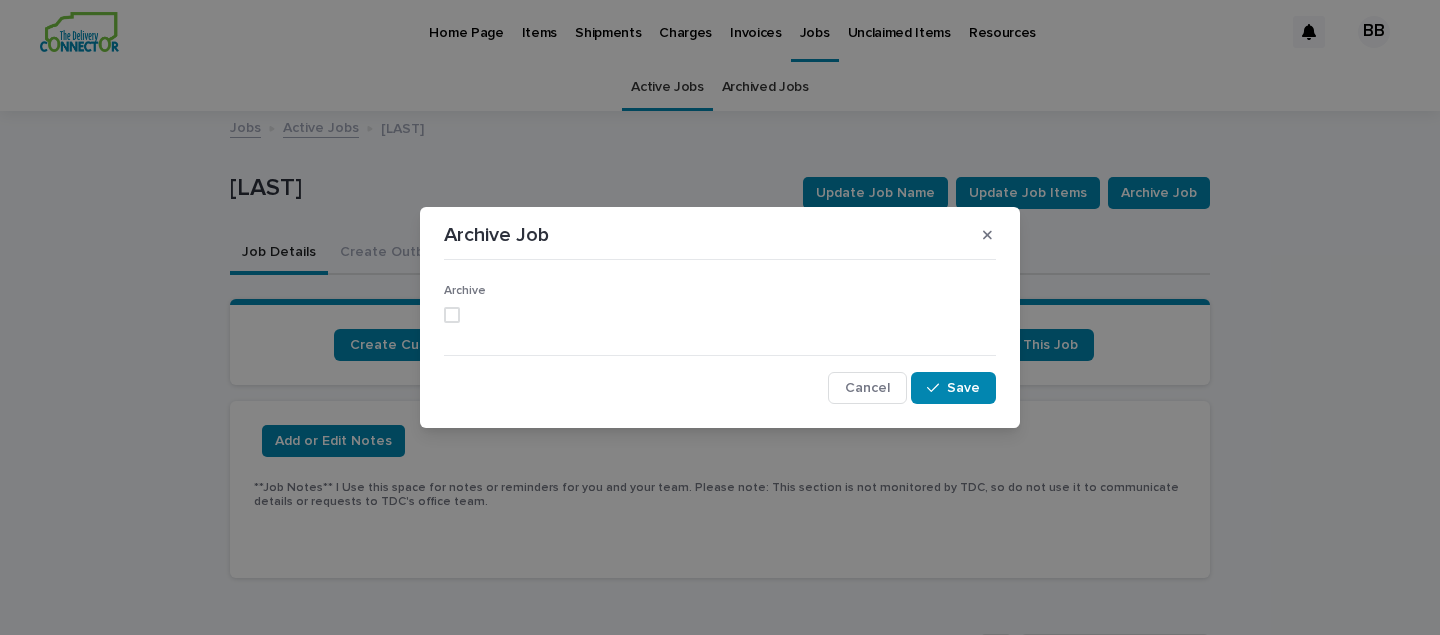 click at bounding box center [452, 315] 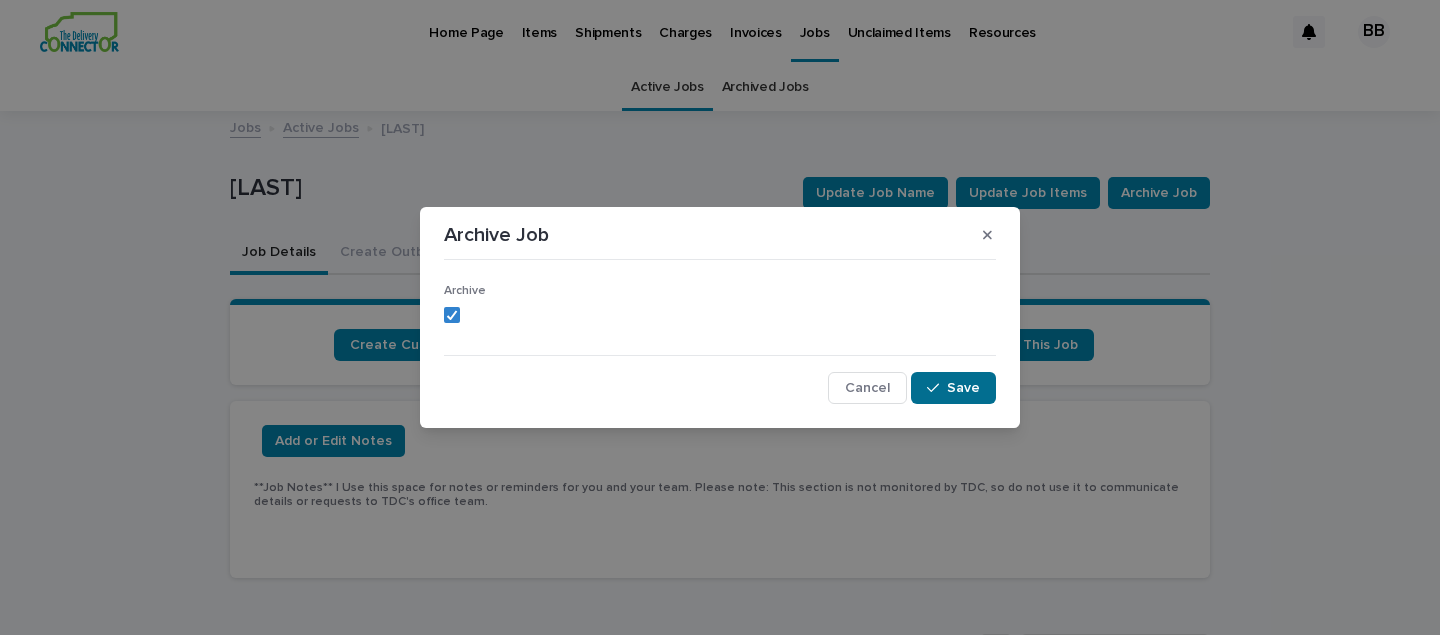 click on "Save" at bounding box center [963, 388] 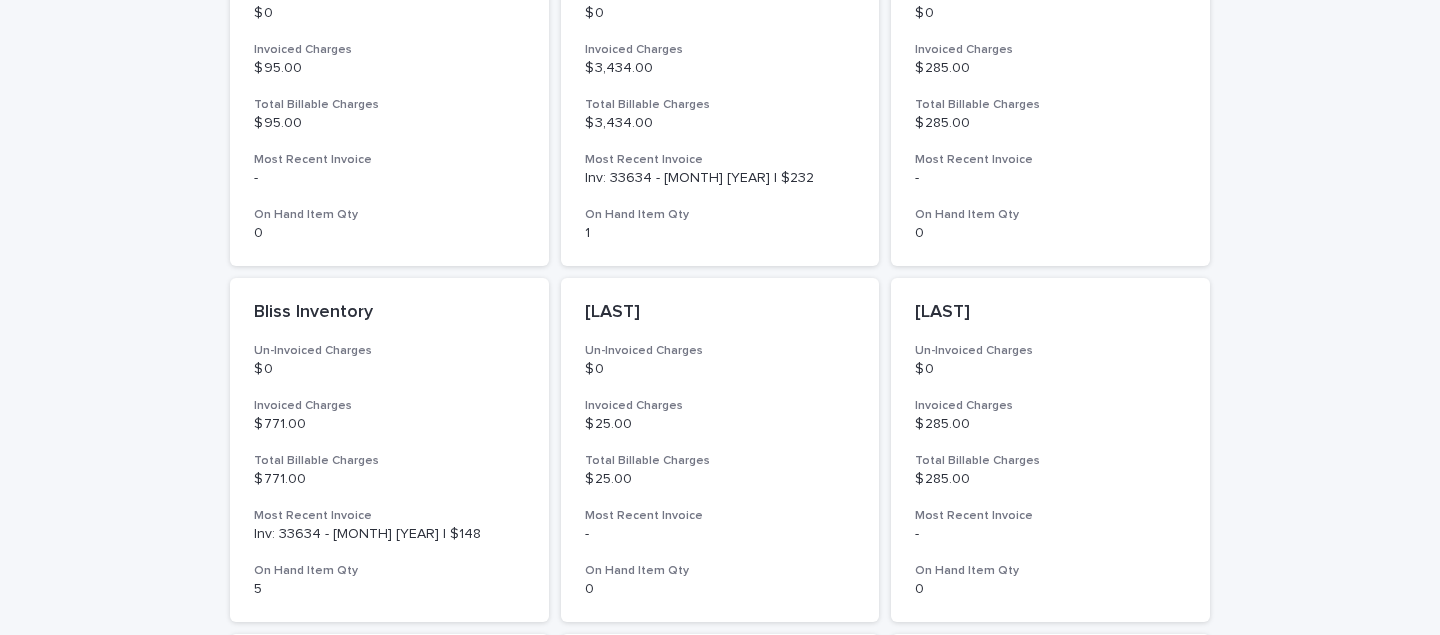 scroll, scrollTop: 688, scrollLeft: 0, axis: vertical 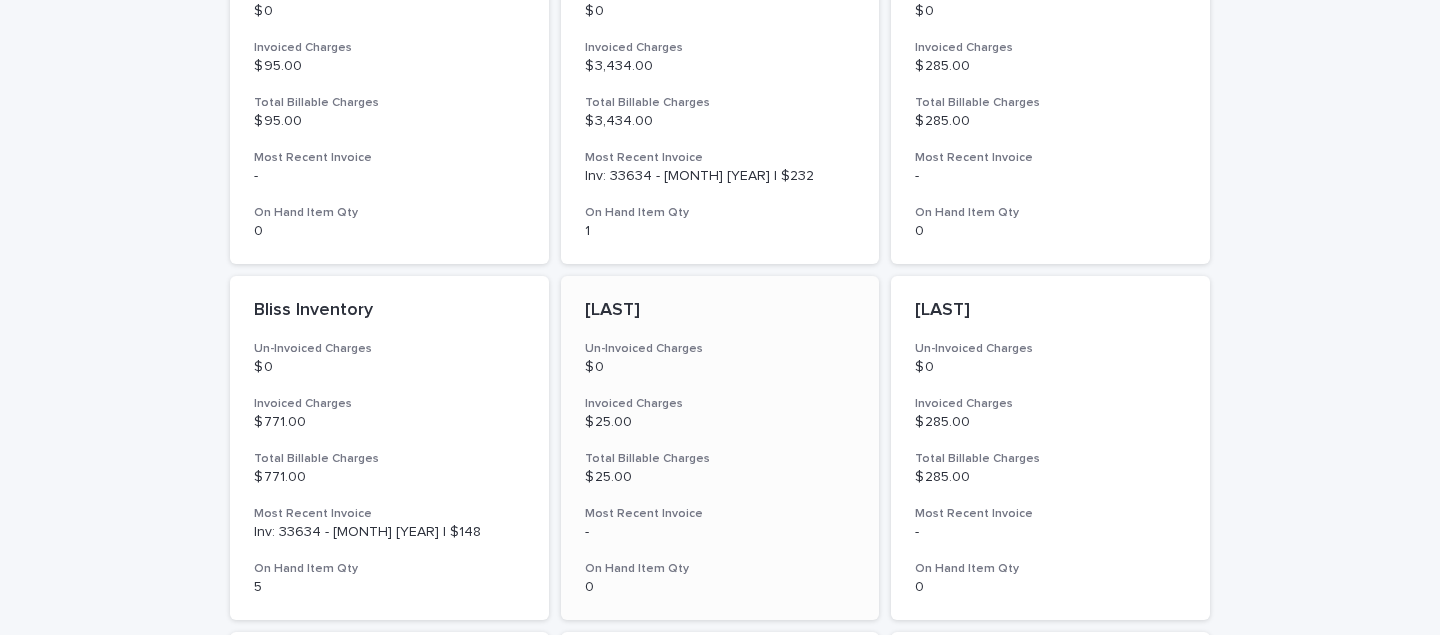 click on "Un-Invoiced Charges" at bounding box center (720, 349) 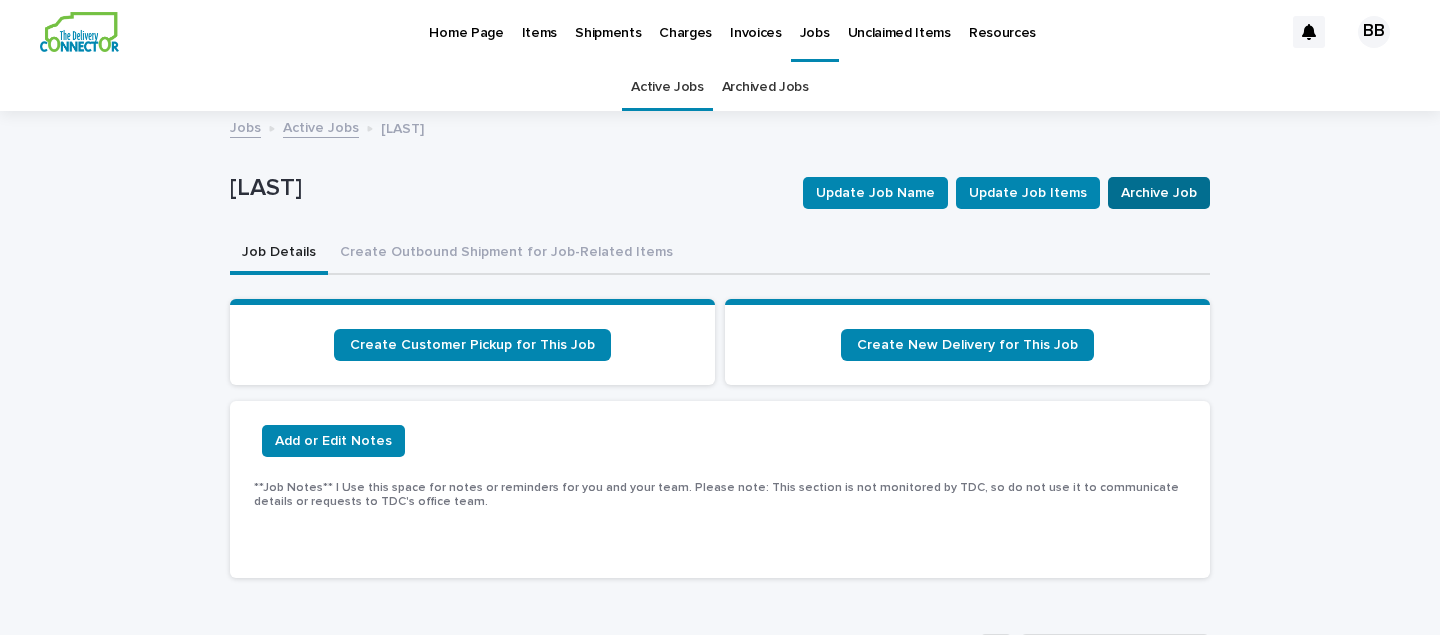 click on "Archive Job" at bounding box center (1159, 193) 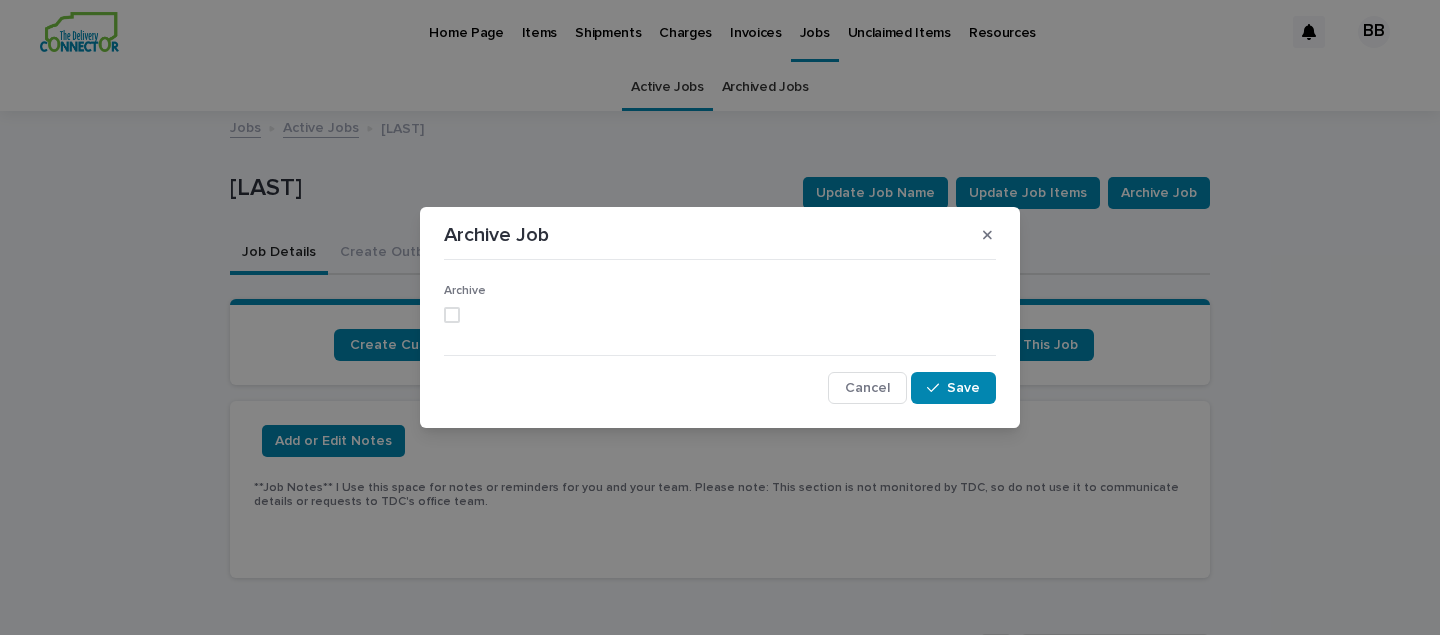 click at bounding box center [452, 315] 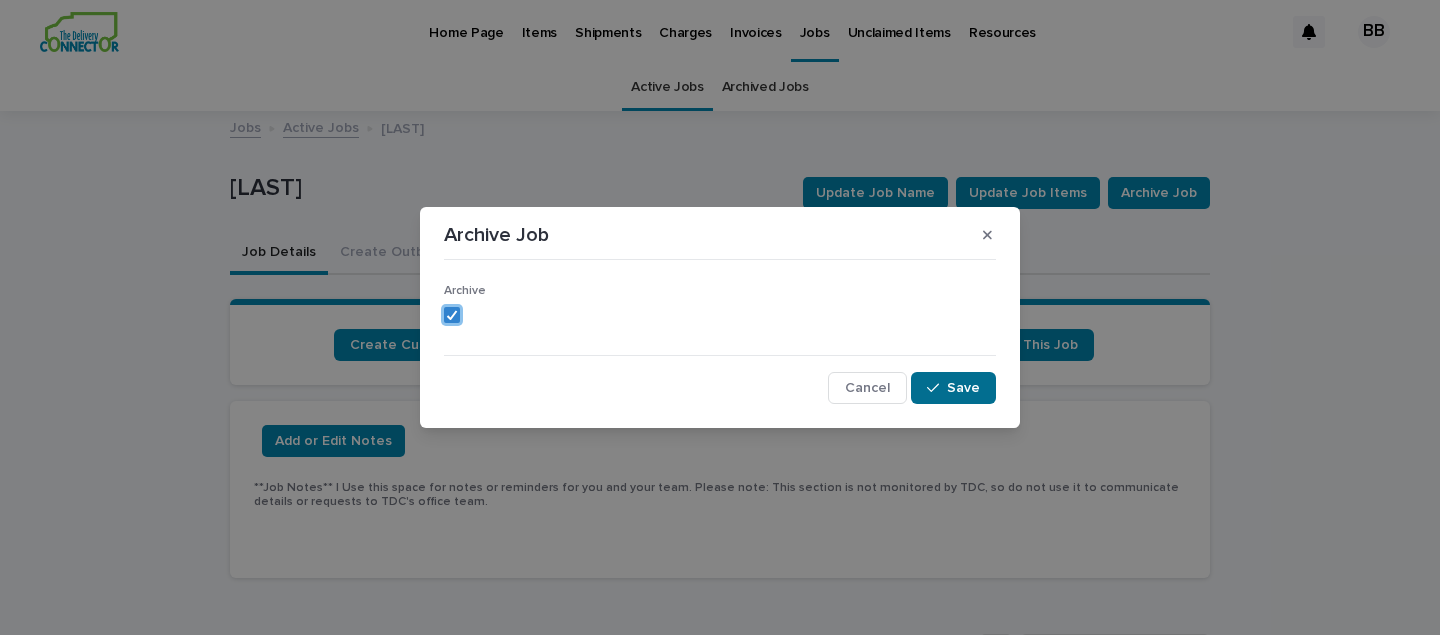 click on "Save" at bounding box center (963, 388) 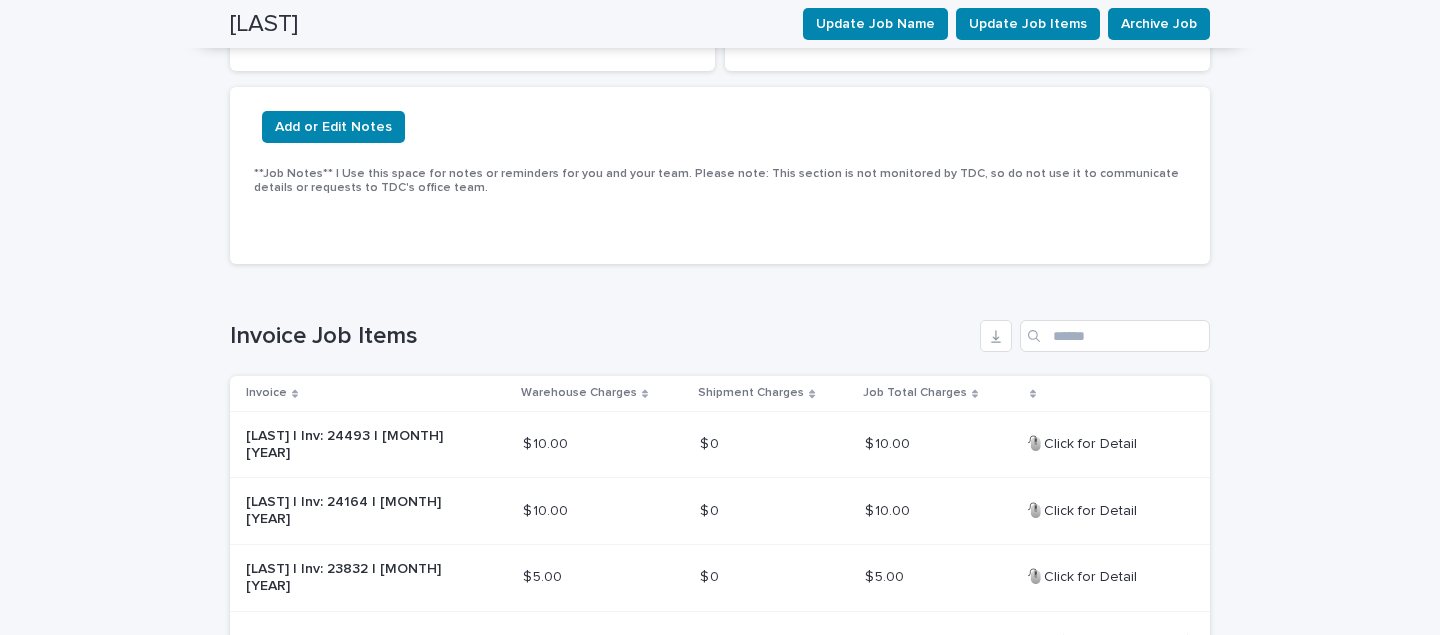 scroll, scrollTop: 0, scrollLeft: 0, axis: both 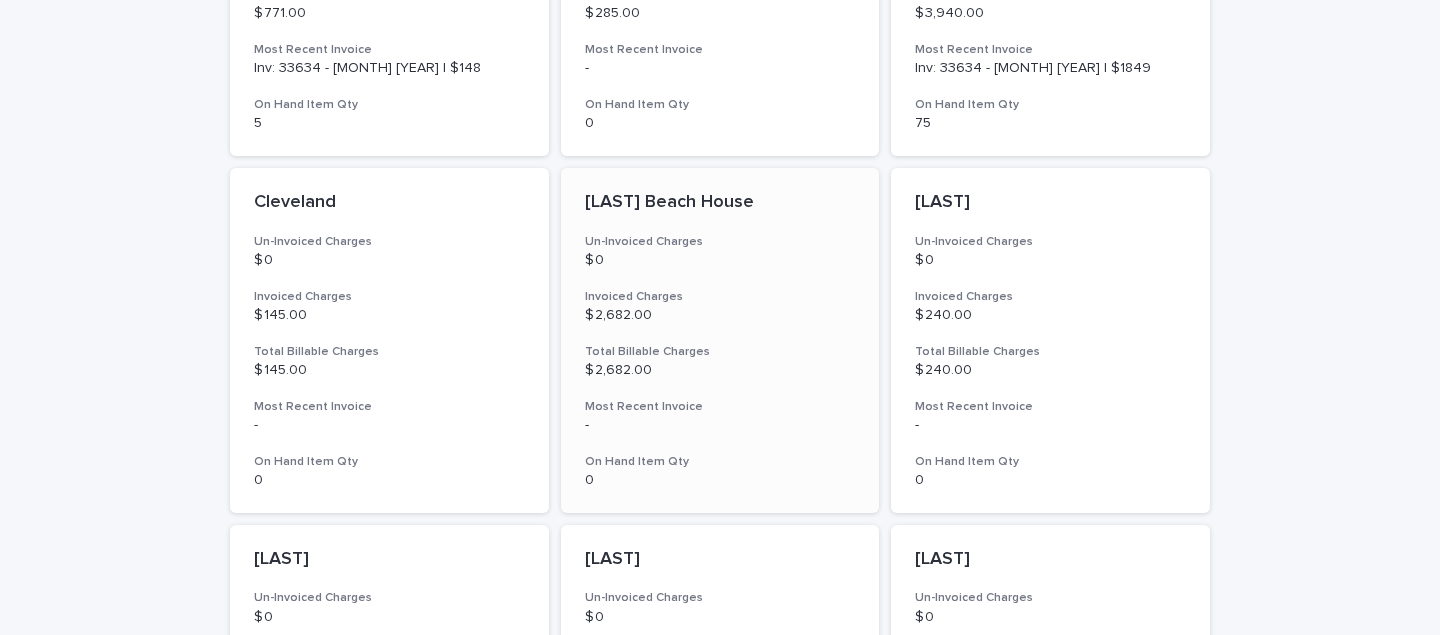 click on "[UNIVERSITY] Un-Invoiced Charges $ 0 Invoiced Charges $ 2,682.00 Total Billable Charges $ 2,682.00 Most Recent Invoice - On Hand Item Qty 0" at bounding box center (720, 340) 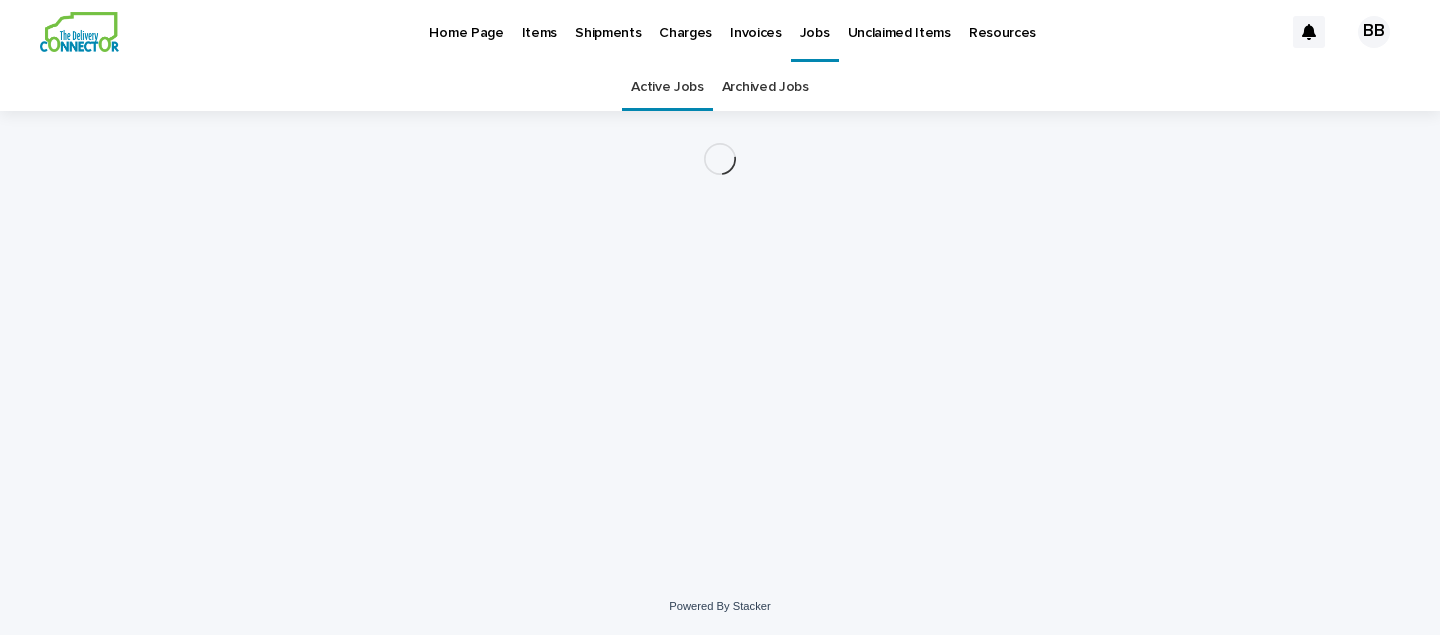 scroll, scrollTop: 0, scrollLeft: 0, axis: both 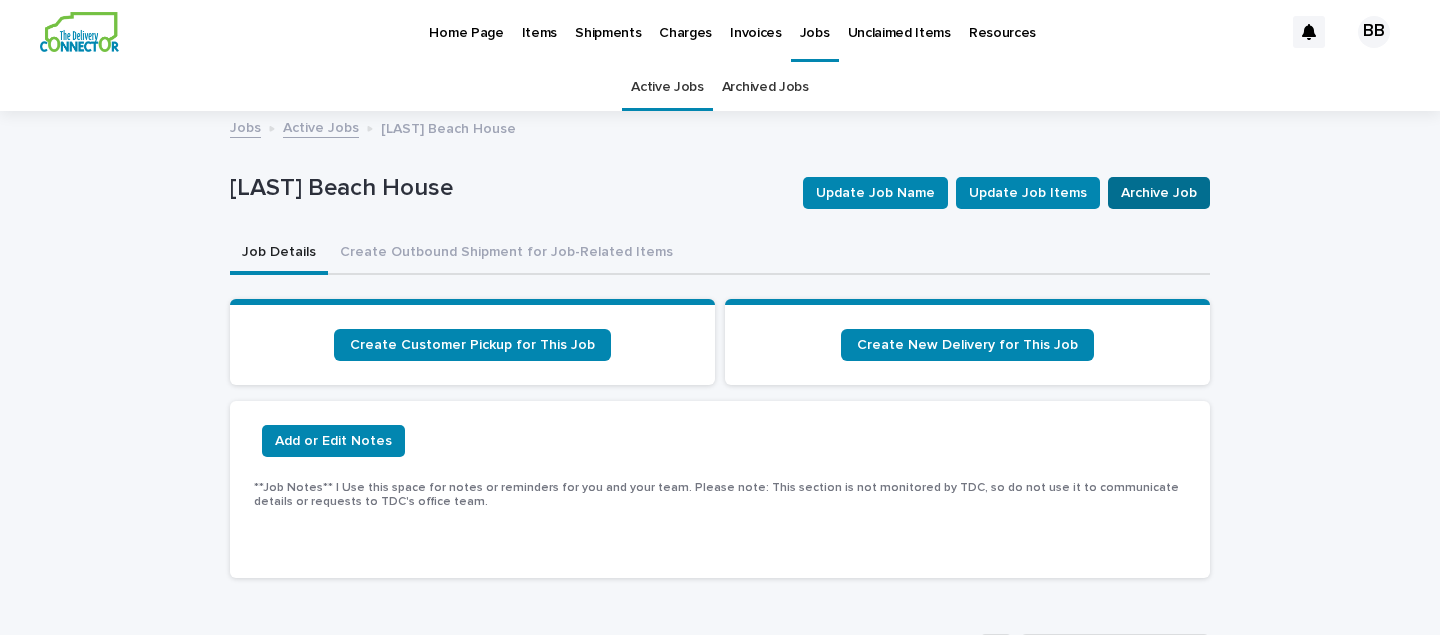 click on "Archive Job" at bounding box center [1159, 193] 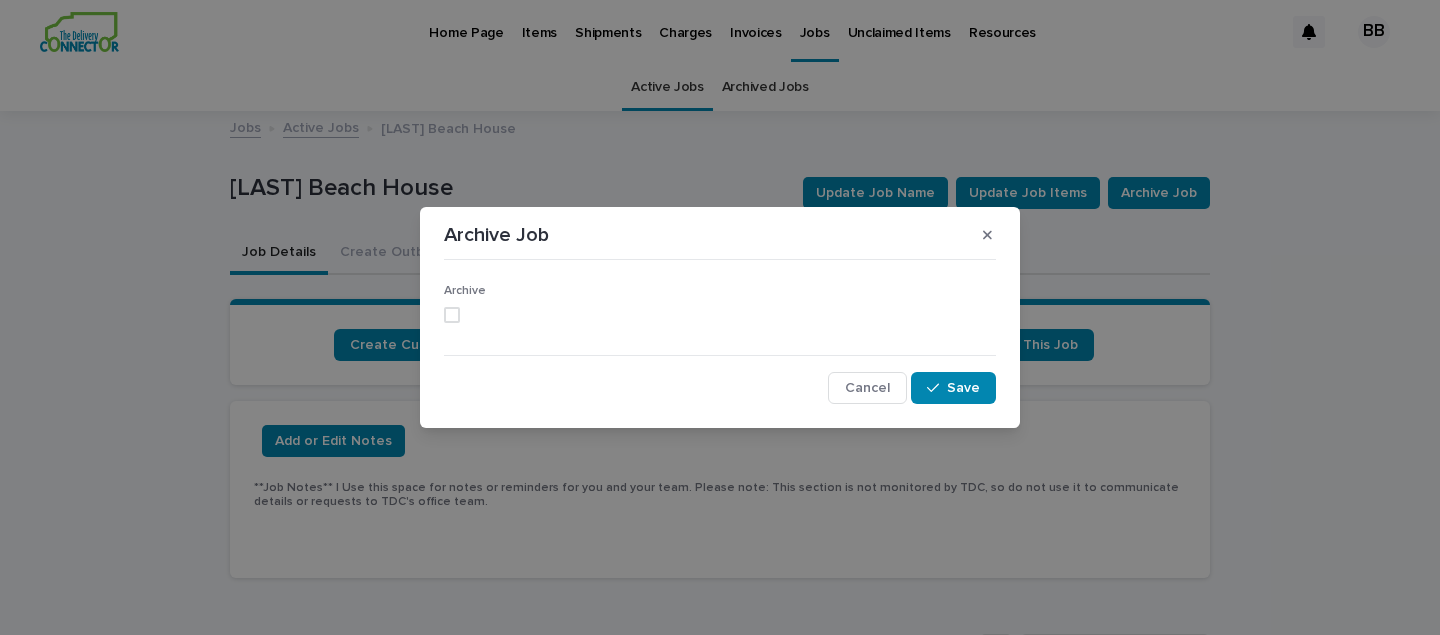 click at bounding box center [452, 315] 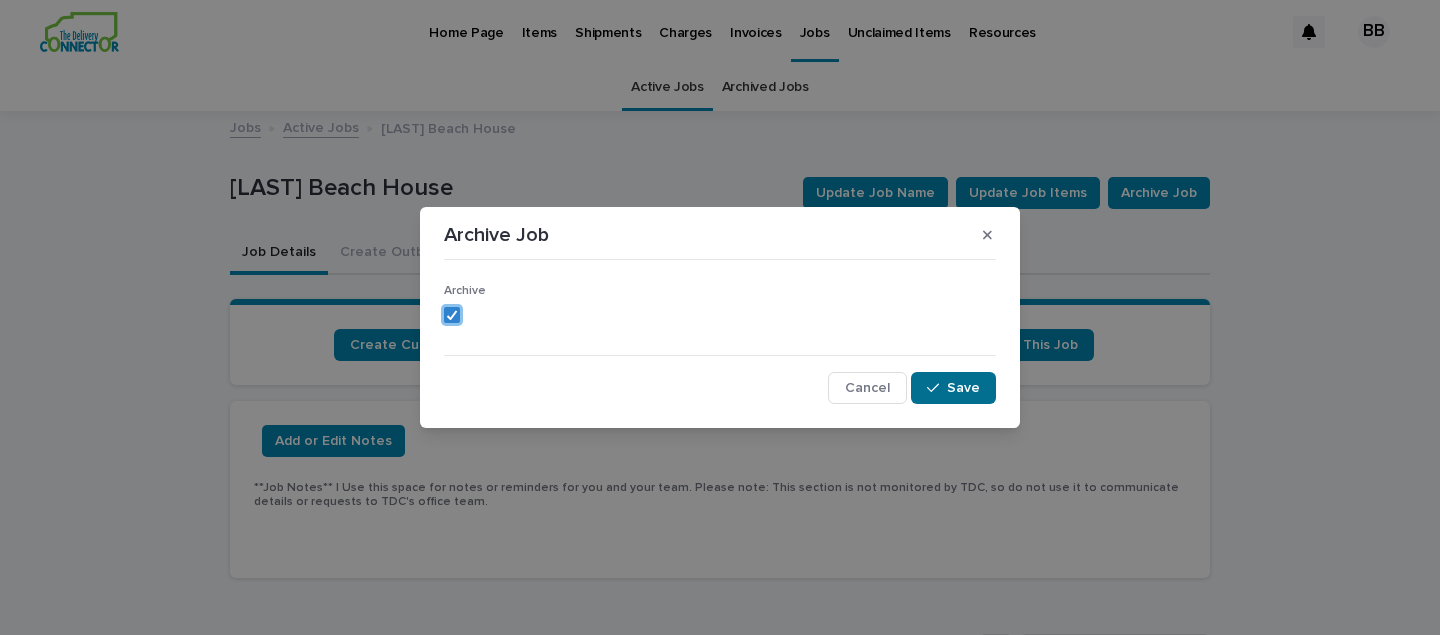 click on "Save" at bounding box center [963, 388] 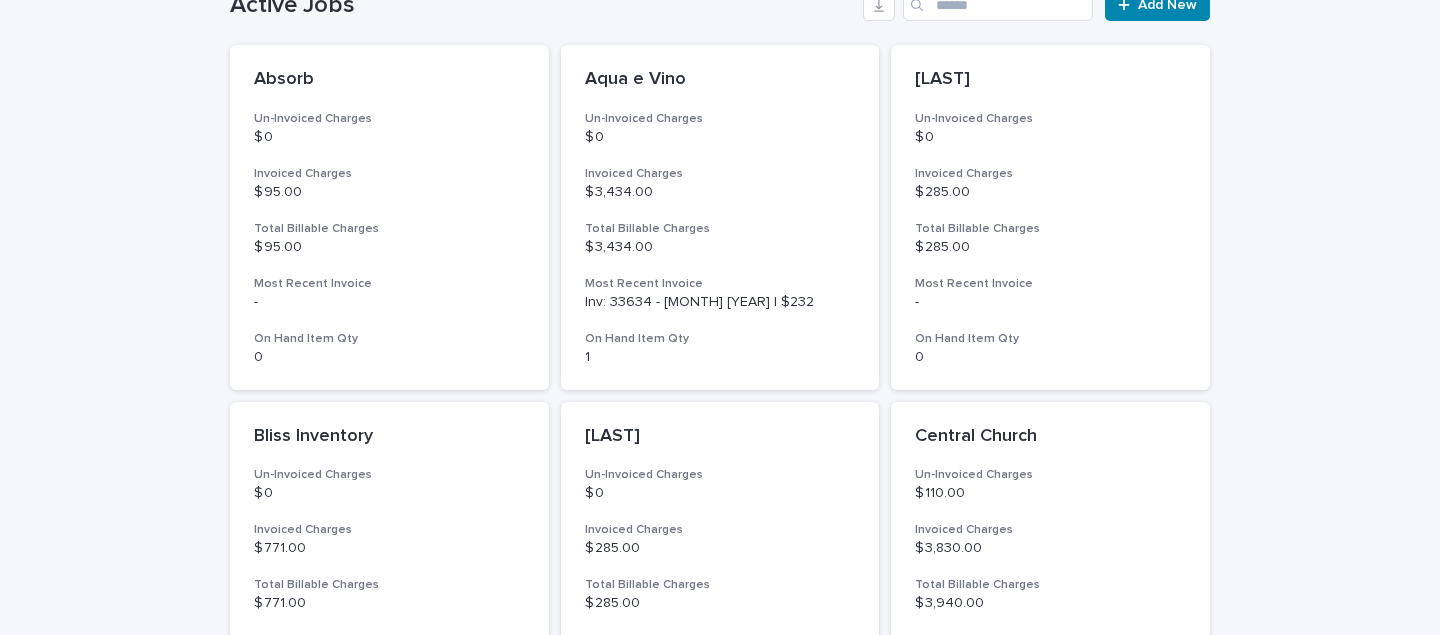 scroll, scrollTop: 563, scrollLeft: 0, axis: vertical 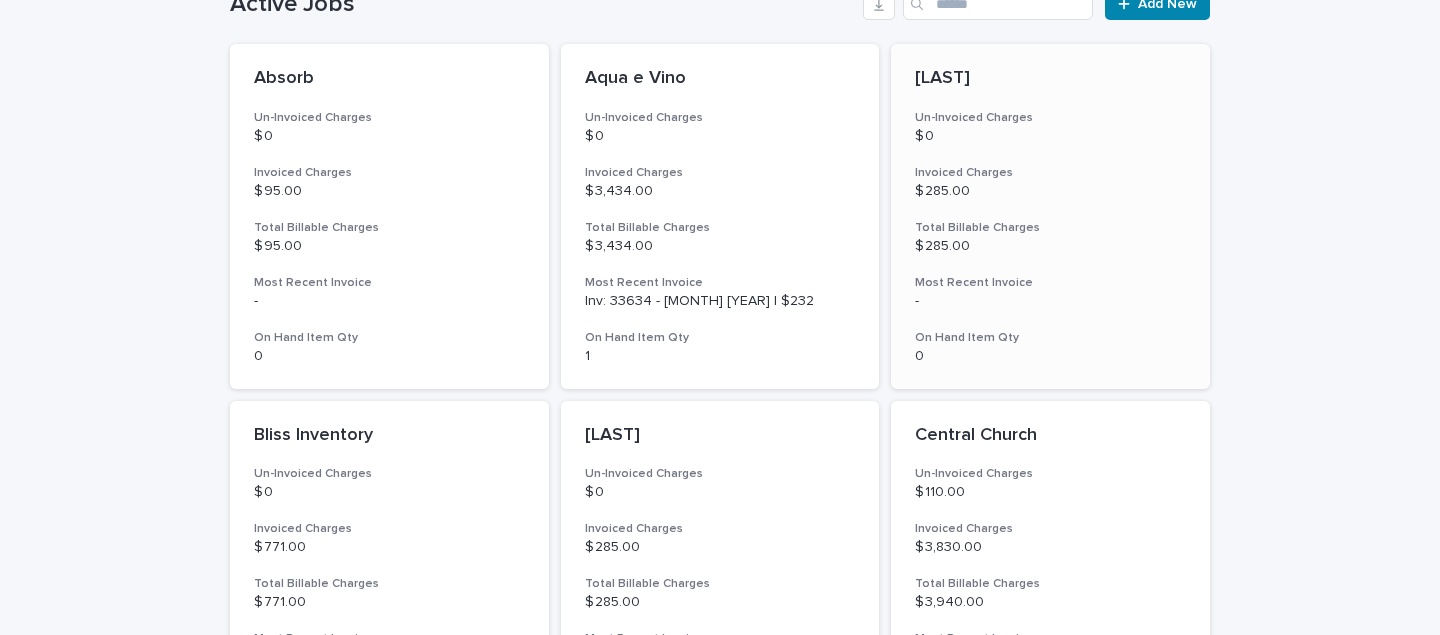 click on "-" at bounding box center [1050, 301] 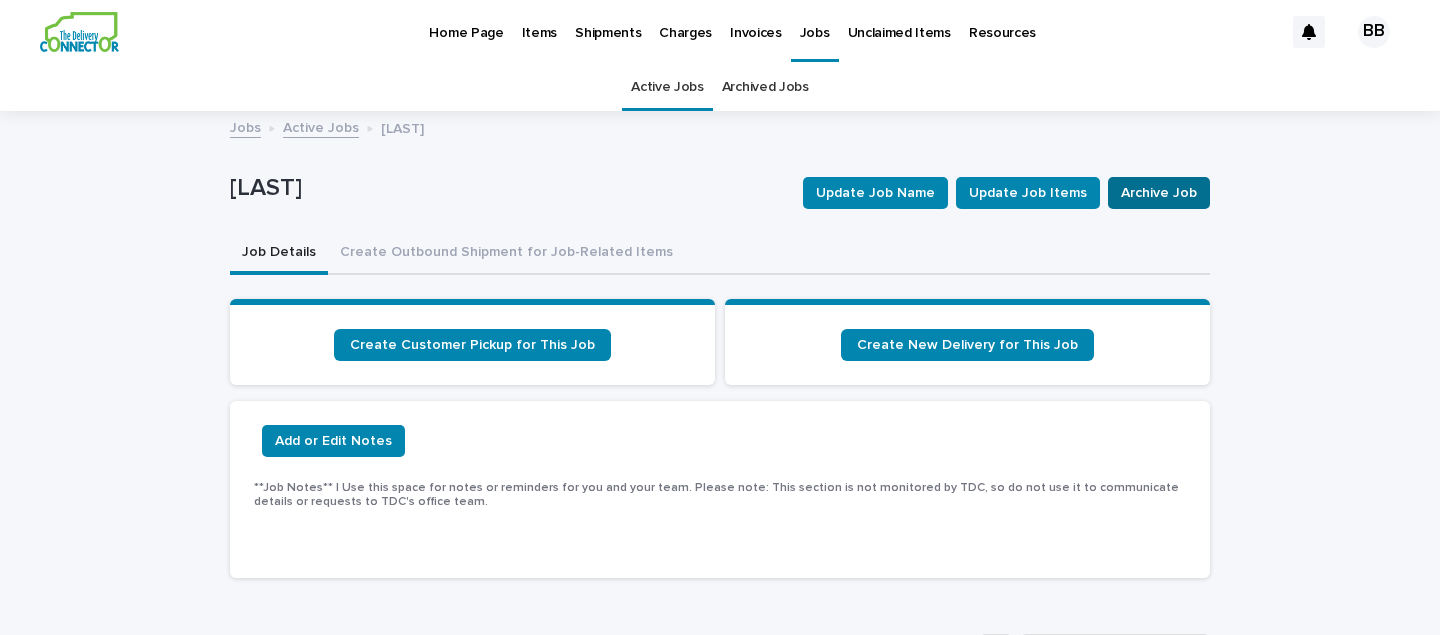 click on "Archive Job" at bounding box center [1159, 193] 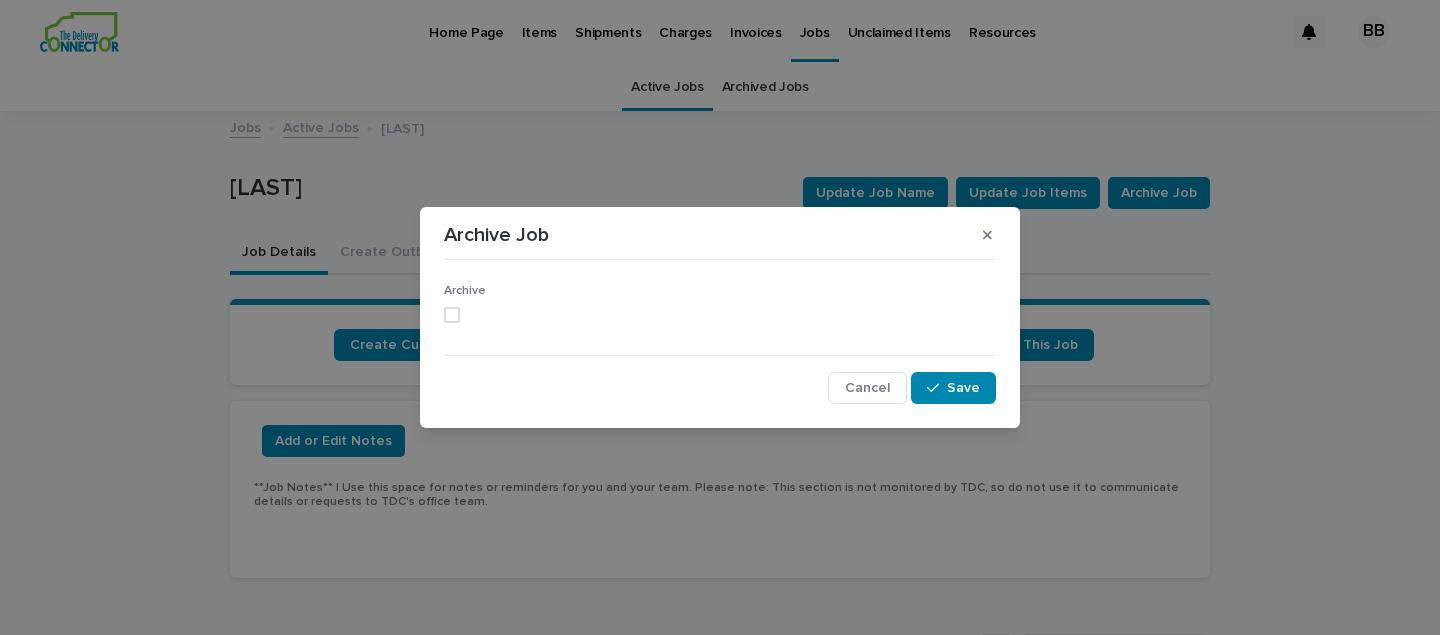 click at bounding box center [452, 315] 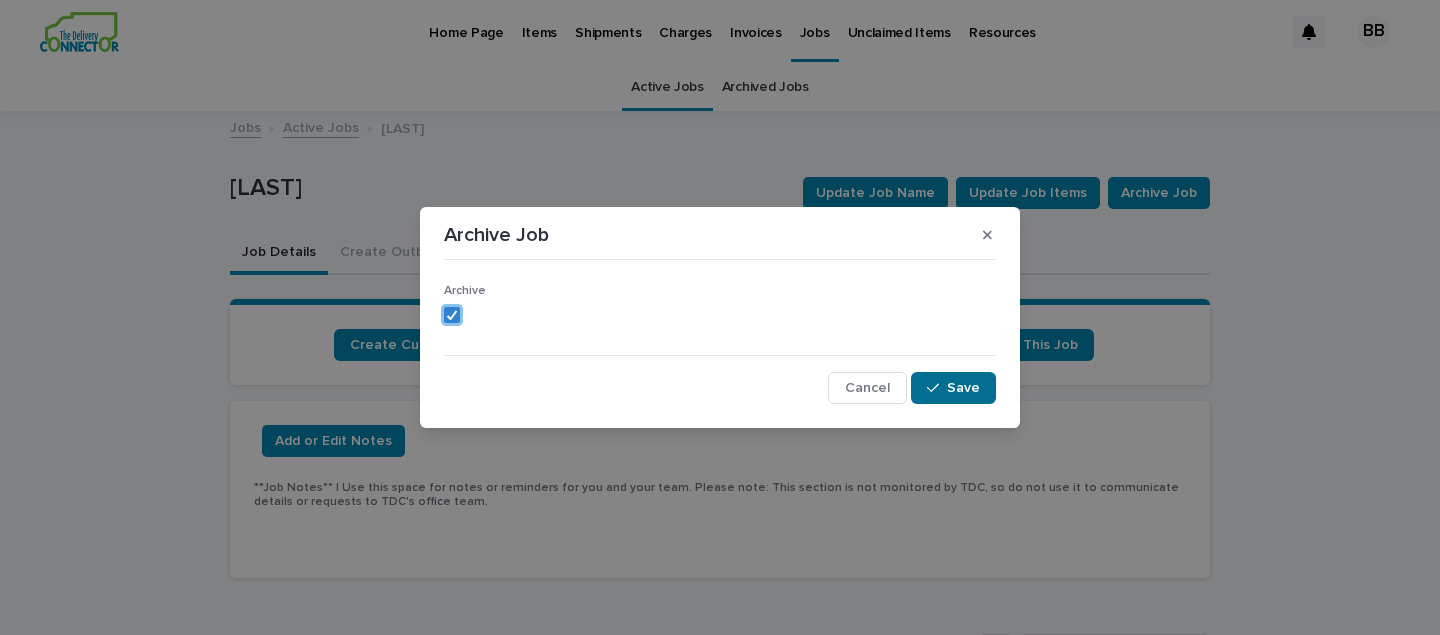 click on "Save" at bounding box center (963, 388) 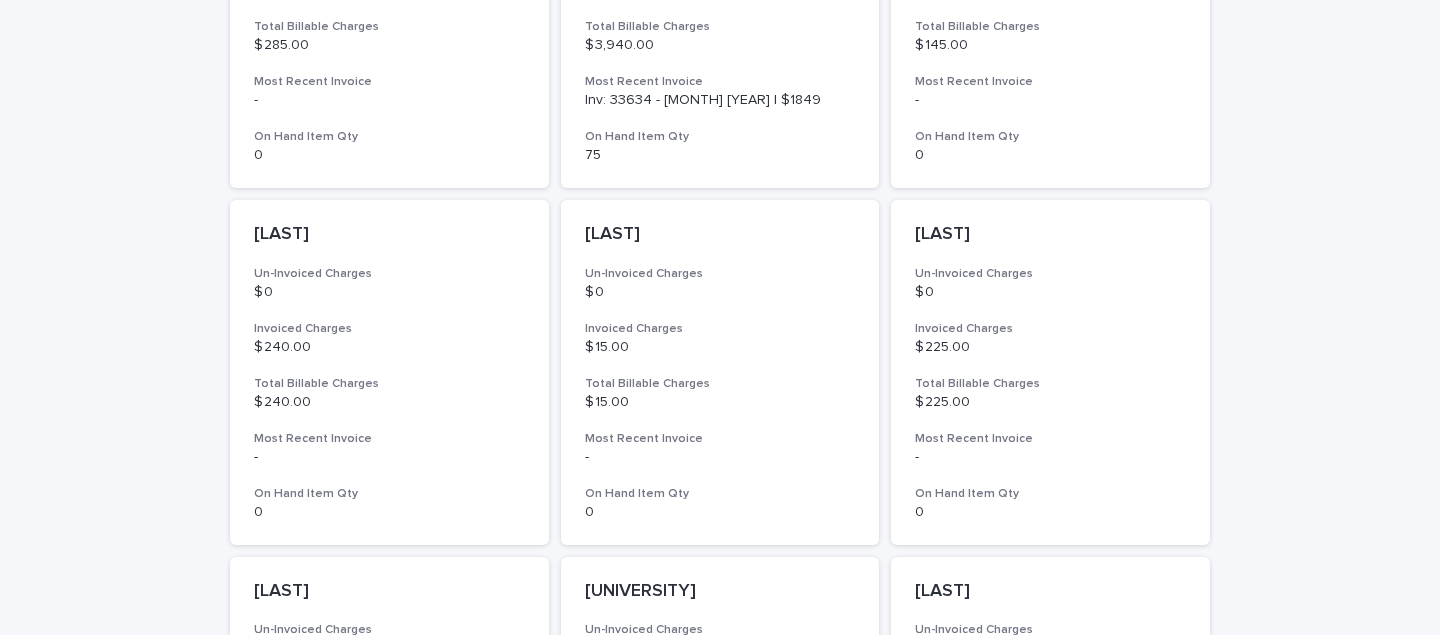 scroll, scrollTop: 1135, scrollLeft: 0, axis: vertical 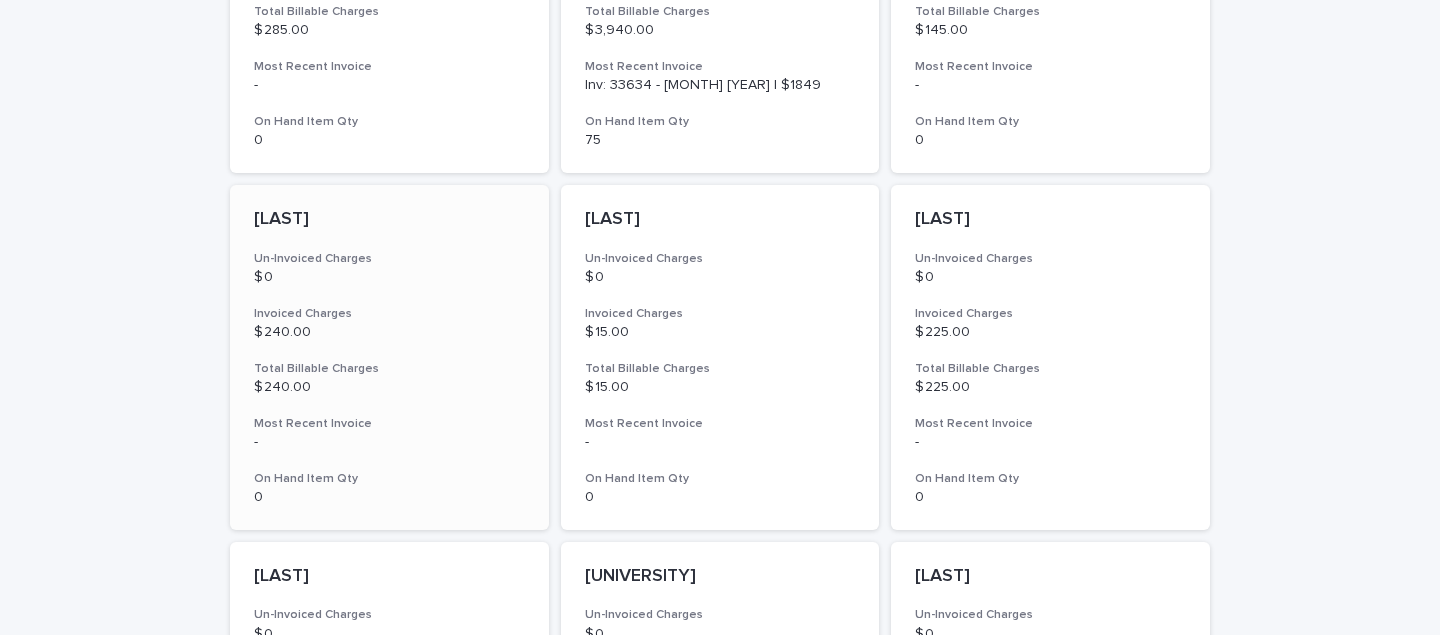 click on "[LAST] Un-Invoiced Charges $ 0 Invoiced Charges $ 240.00 Total Billable Charges $ 240.00 Most Recent Invoice - On Hand Item Qty 0" at bounding box center (389, 357) 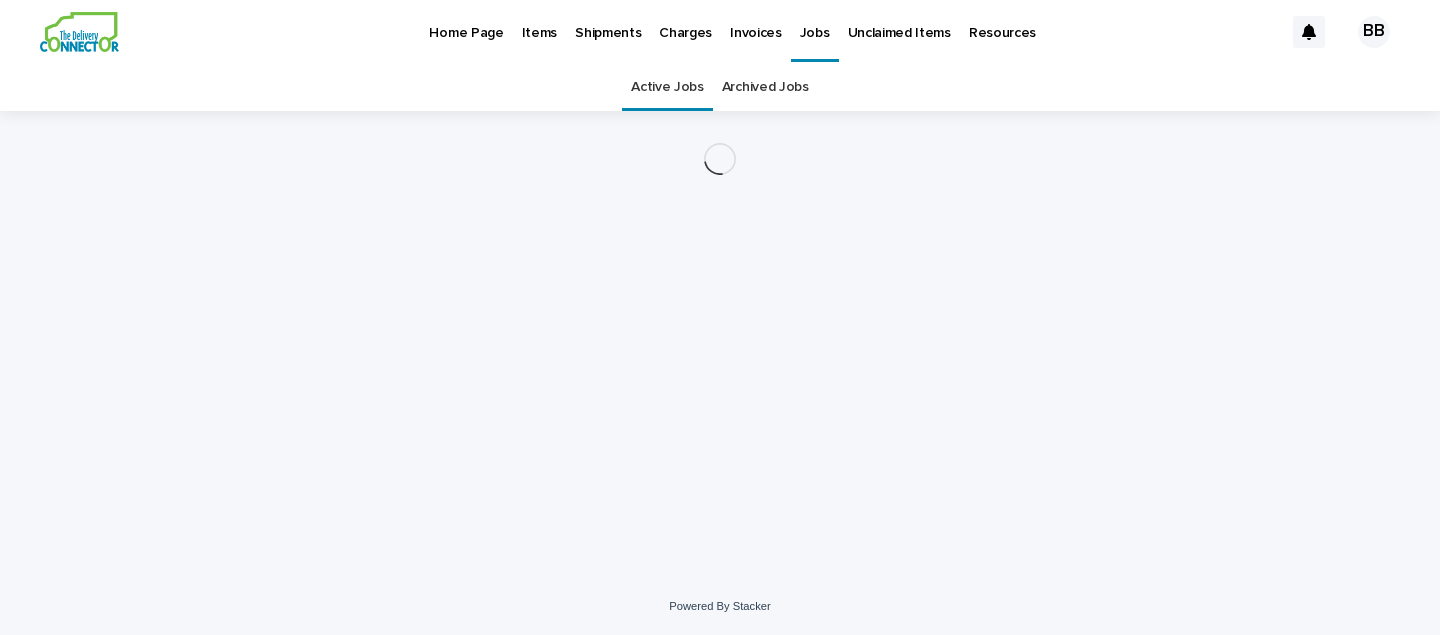 scroll, scrollTop: 0, scrollLeft: 0, axis: both 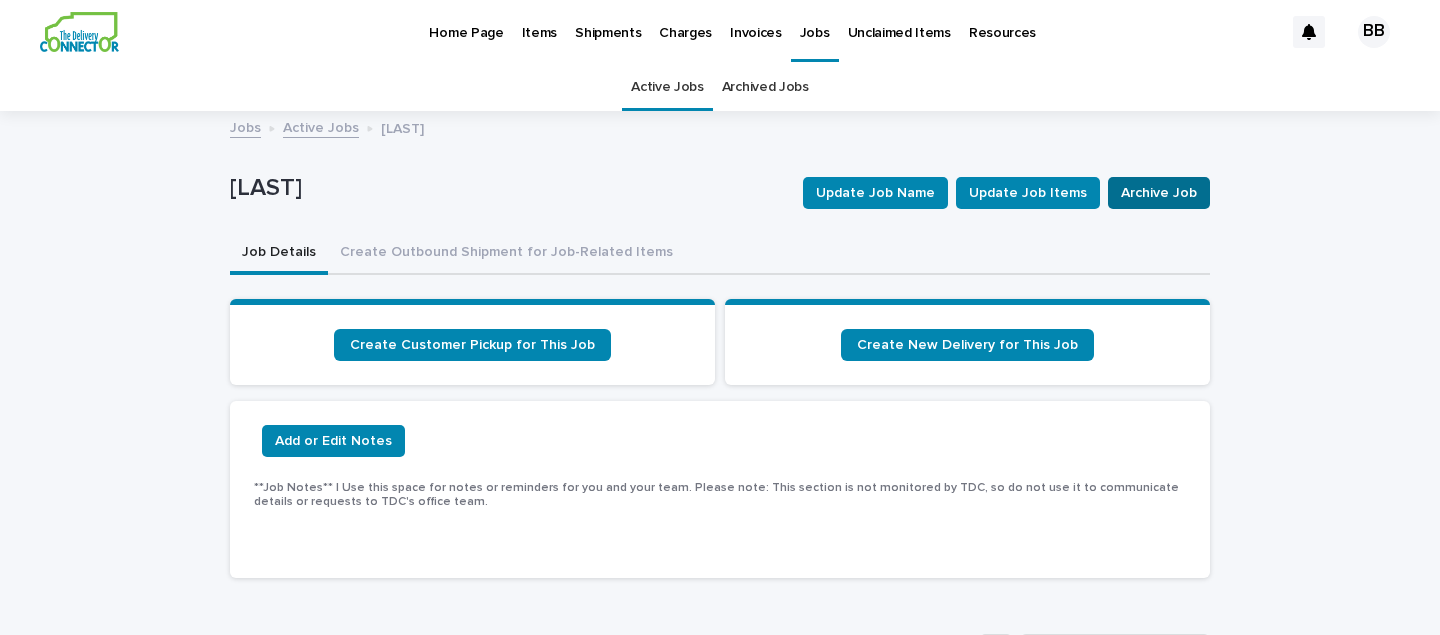 click on "Archive Job" at bounding box center [1159, 193] 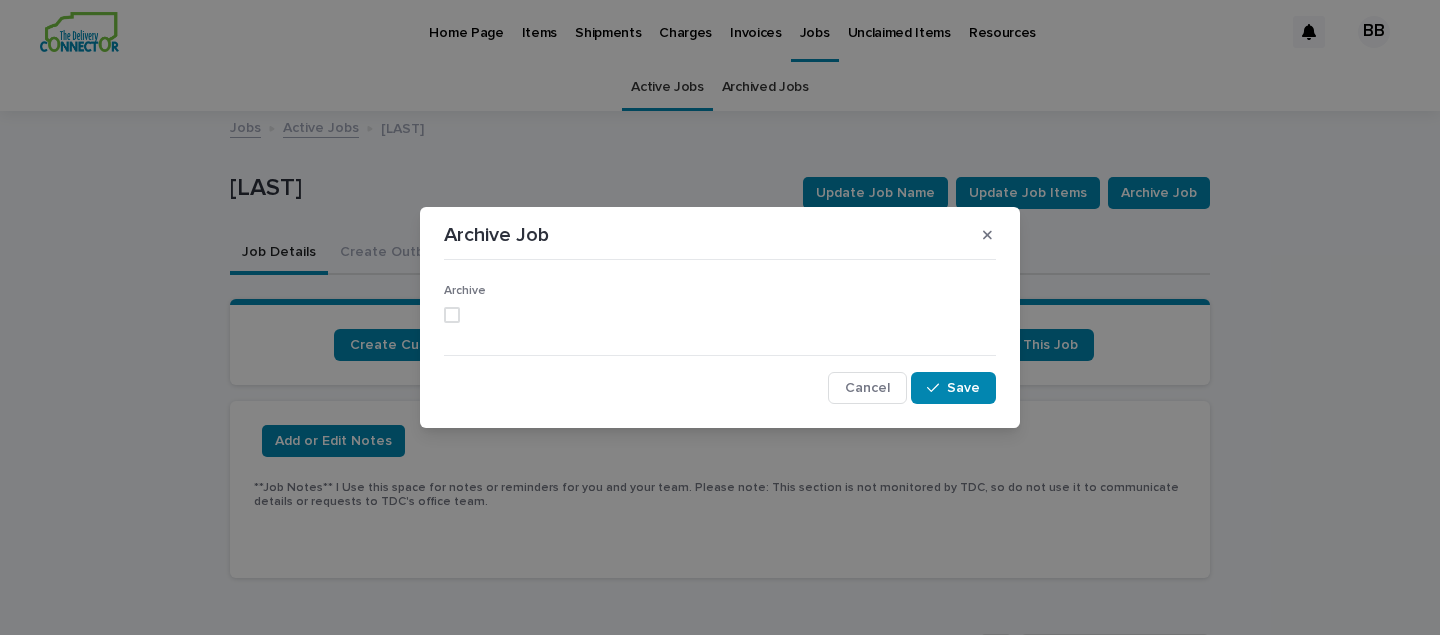 click at bounding box center (452, 315) 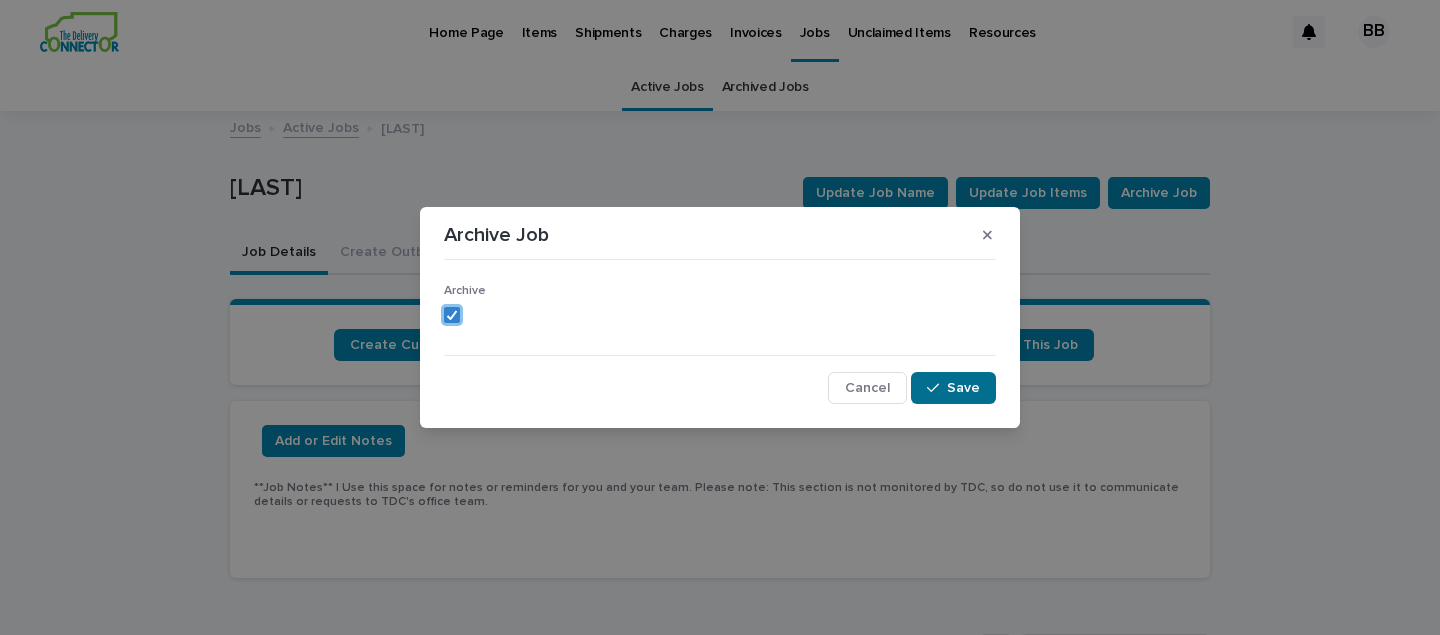 click on "Save" at bounding box center (963, 388) 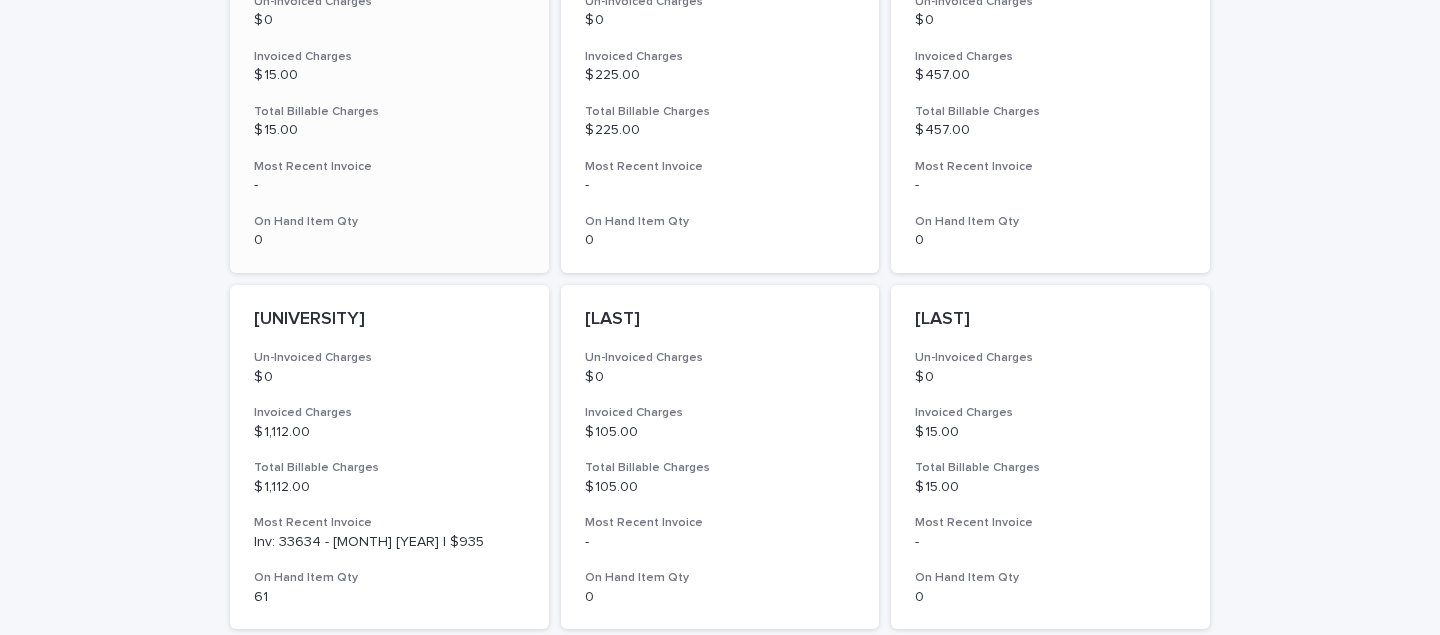 scroll, scrollTop: 1359, scrollLeft: 0, axis: vertical 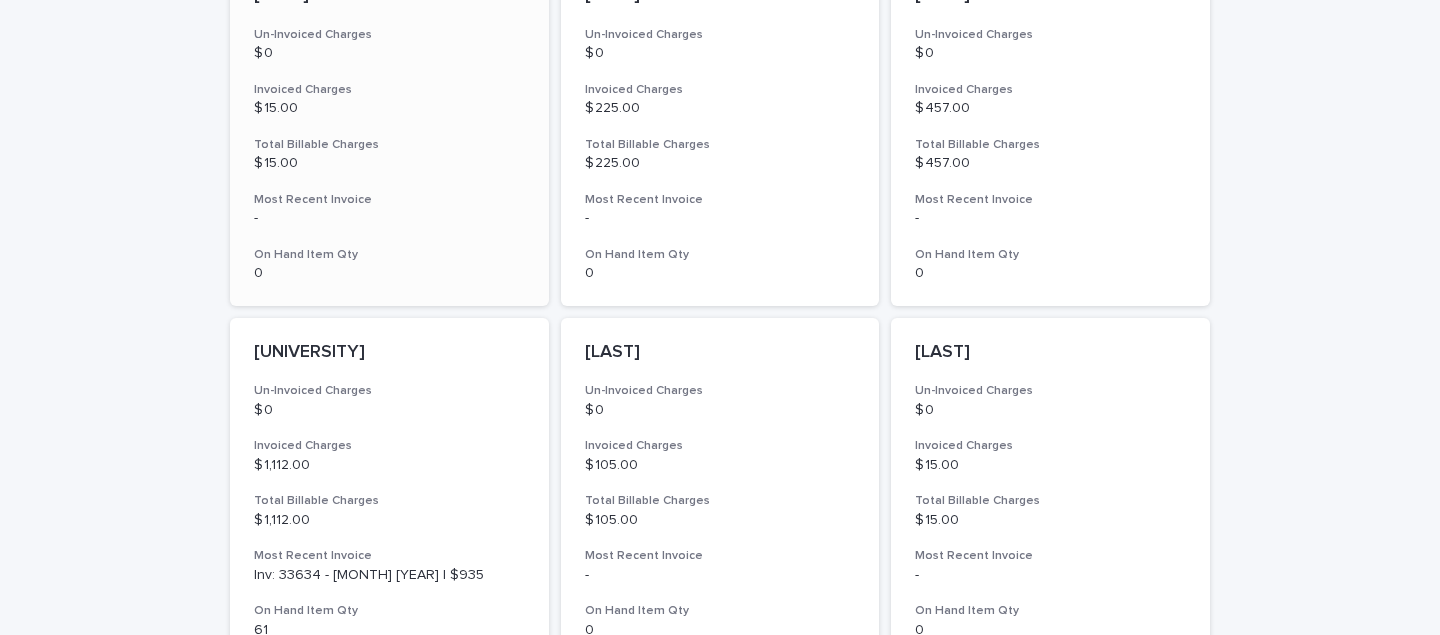 click on "[LAST] Un-Invoiced Charges $ 0 Invoiced Charges $ 15.00 Total Billable Charges $ 15.00 Most Recent Invoice - On Hand Item Qty 0" at bounding box center [389, 133] 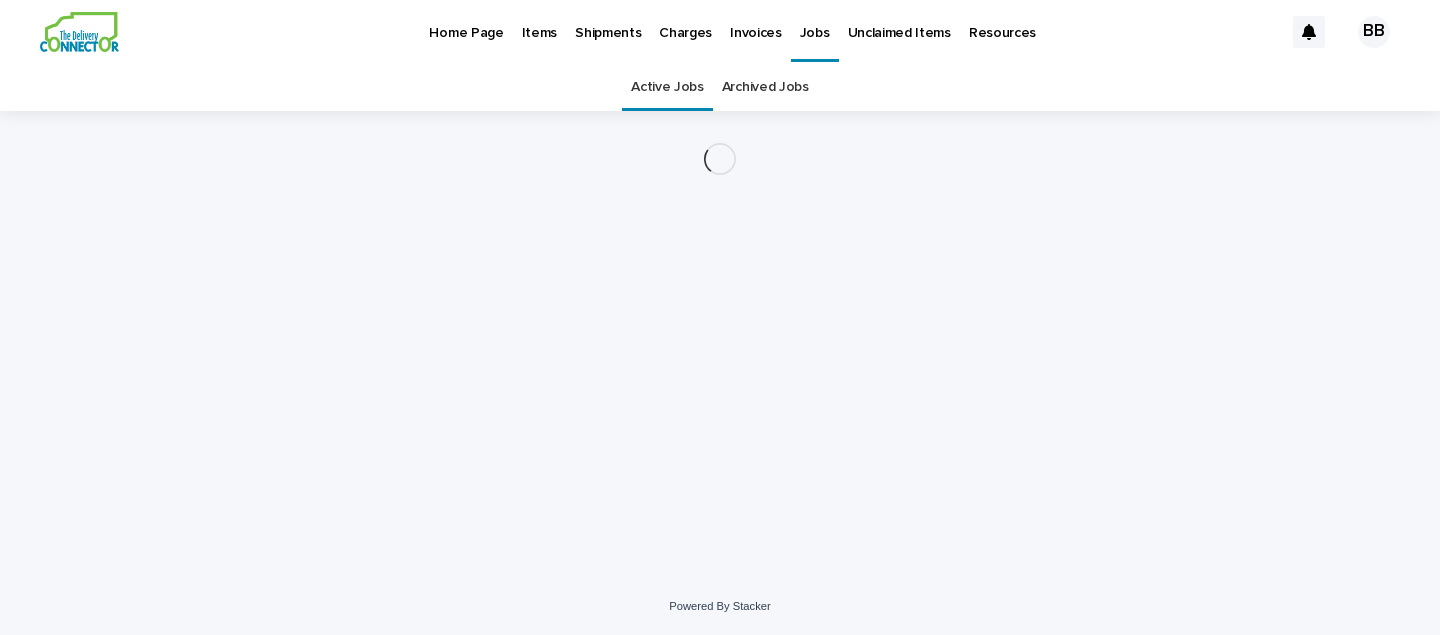 scroll, scrollTop: 0, scrollLeft: 0, axis: both 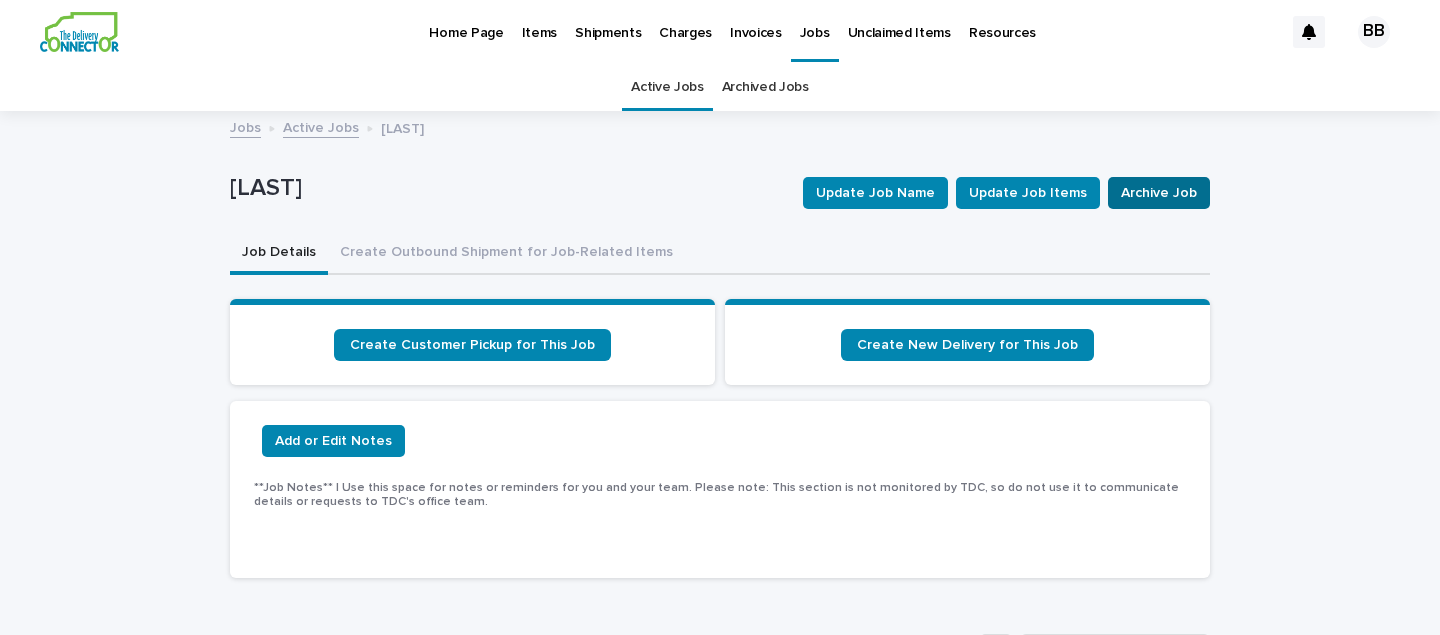 click on "Archive Job" at bounding box center (1159, 193) 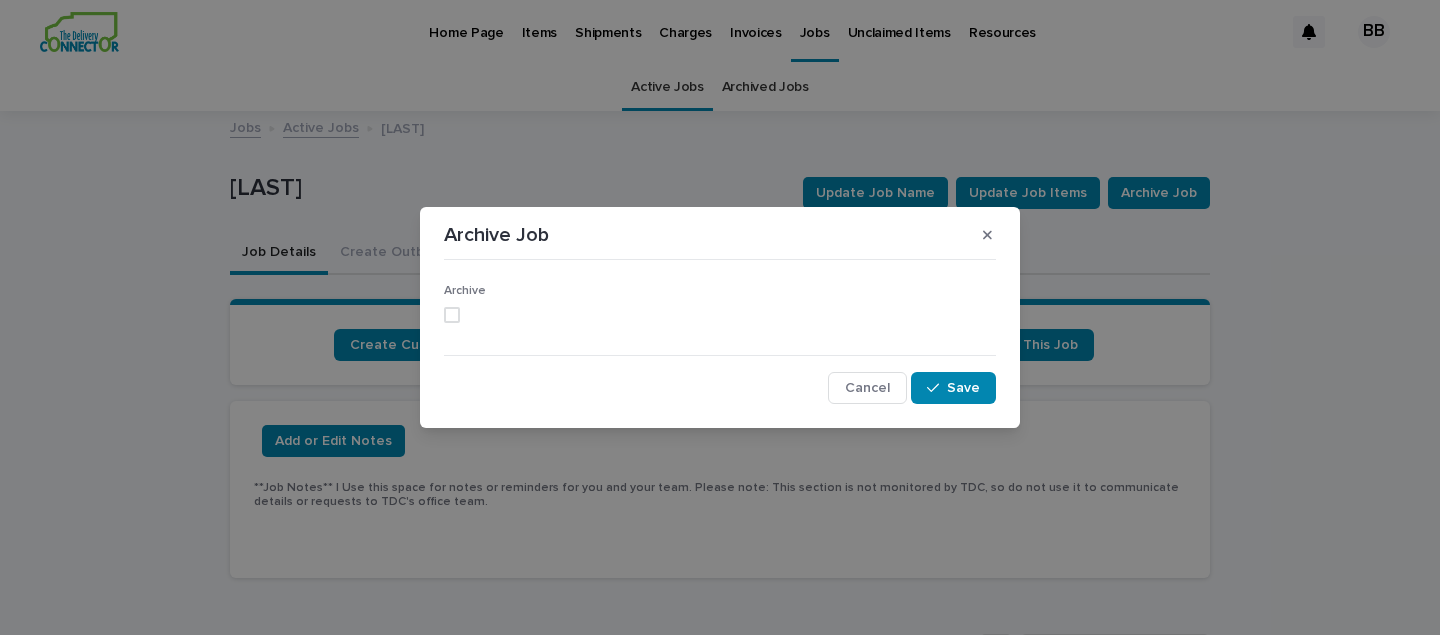 click at bounding box center [452, 315] 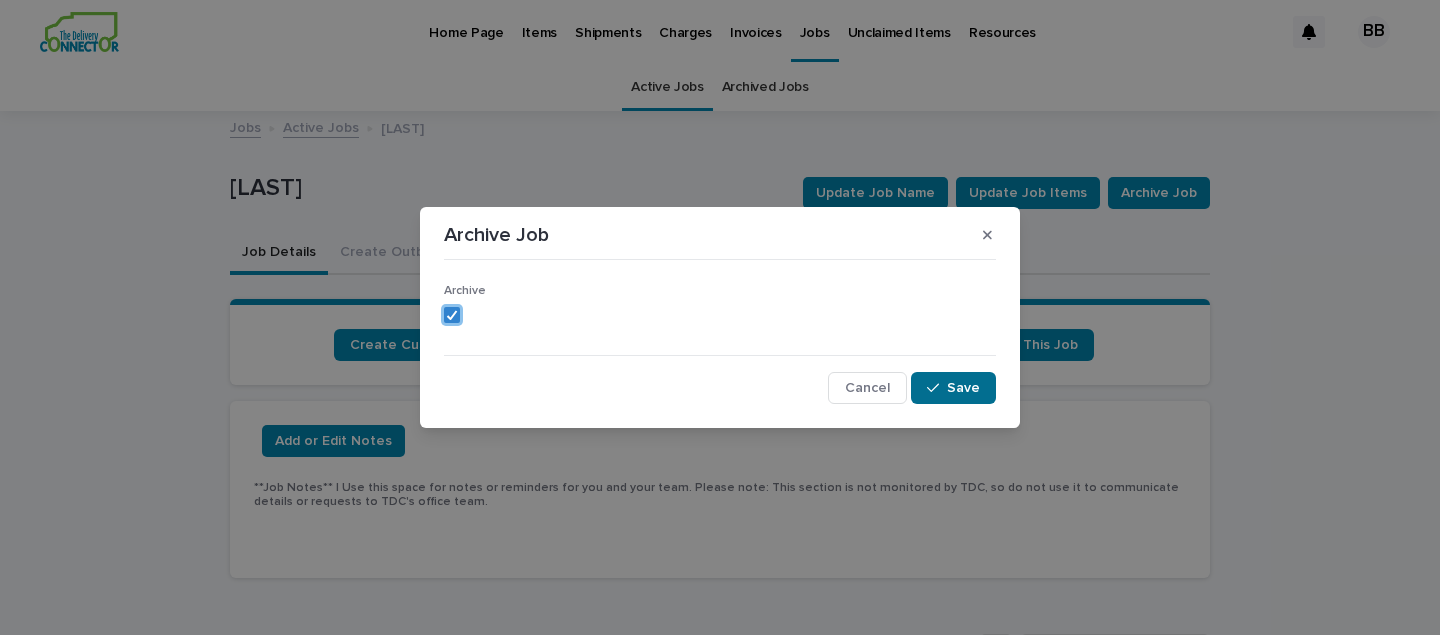 click on "Save" at bounding box center (963, 388) 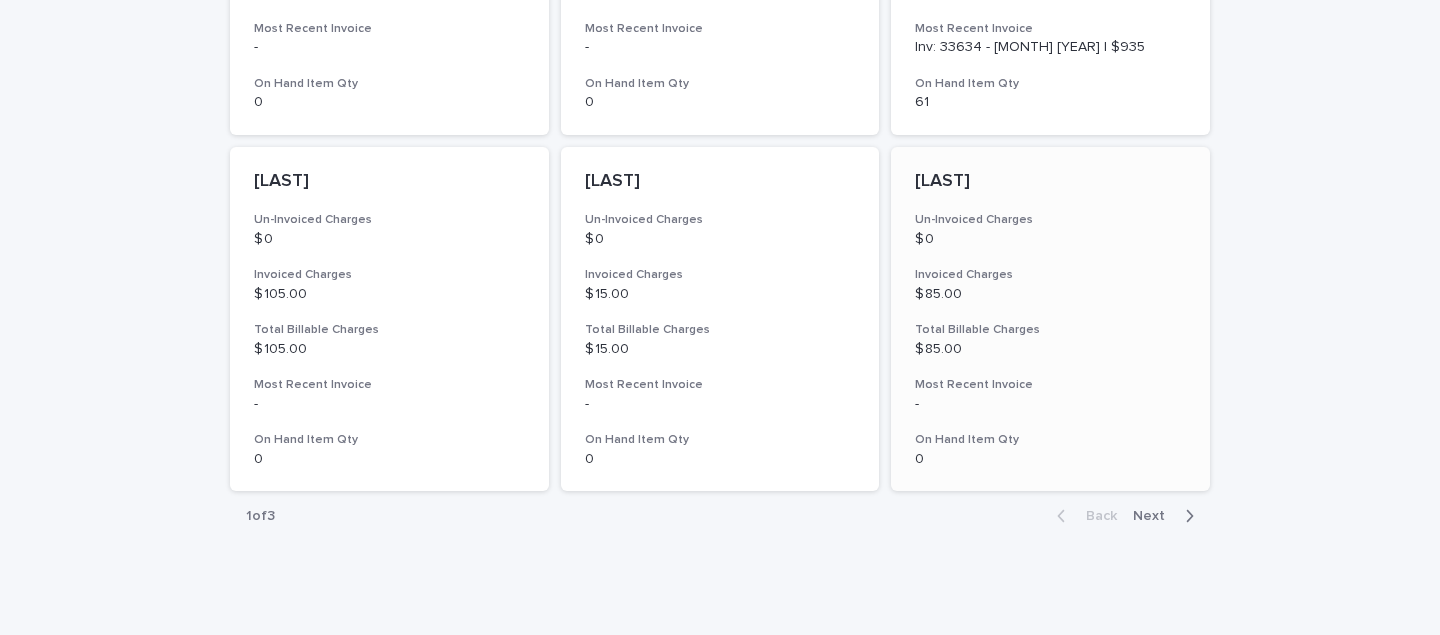 scroll, scrollTop: 1531, scrollLeft: 0, axis: vertical 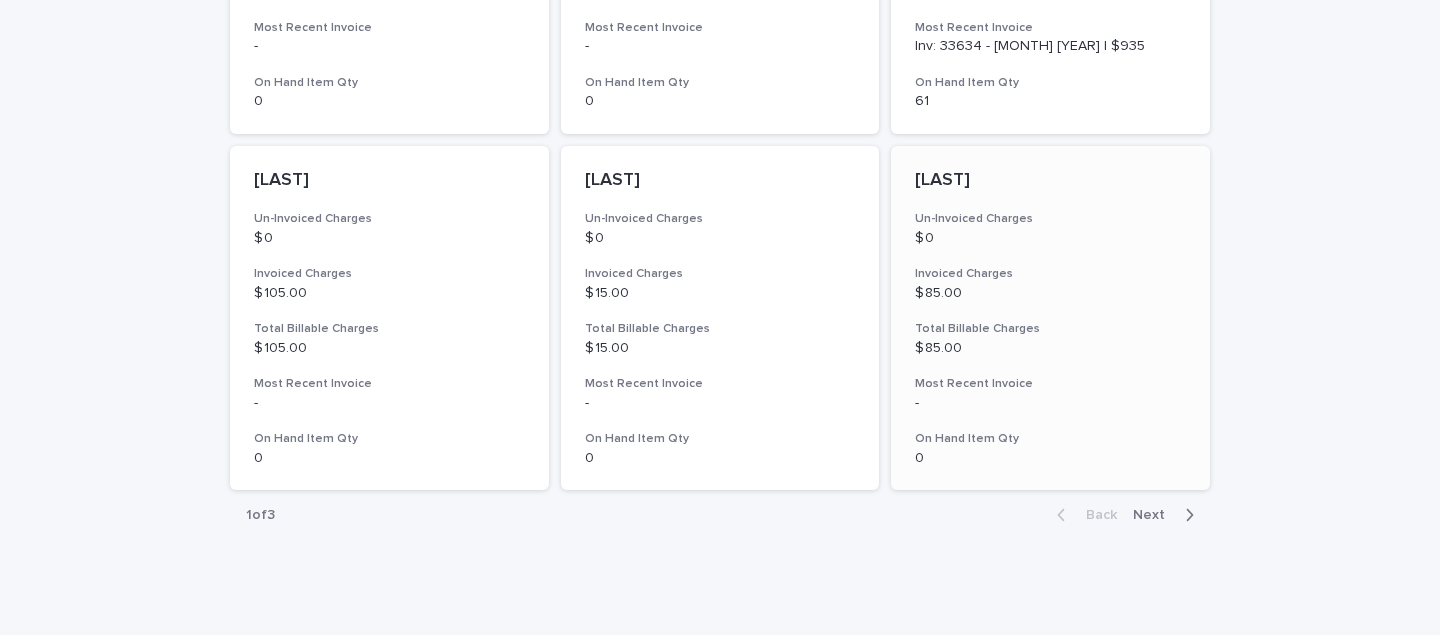 click on "[LAST] Un-Invoiced Charges $ 0 Invoiced Charges $ 85.00 Total Billable Charges $ 85.00 Most Recent Invoice - On Hand Item Qty 0" at bounding box center (1050, 318) 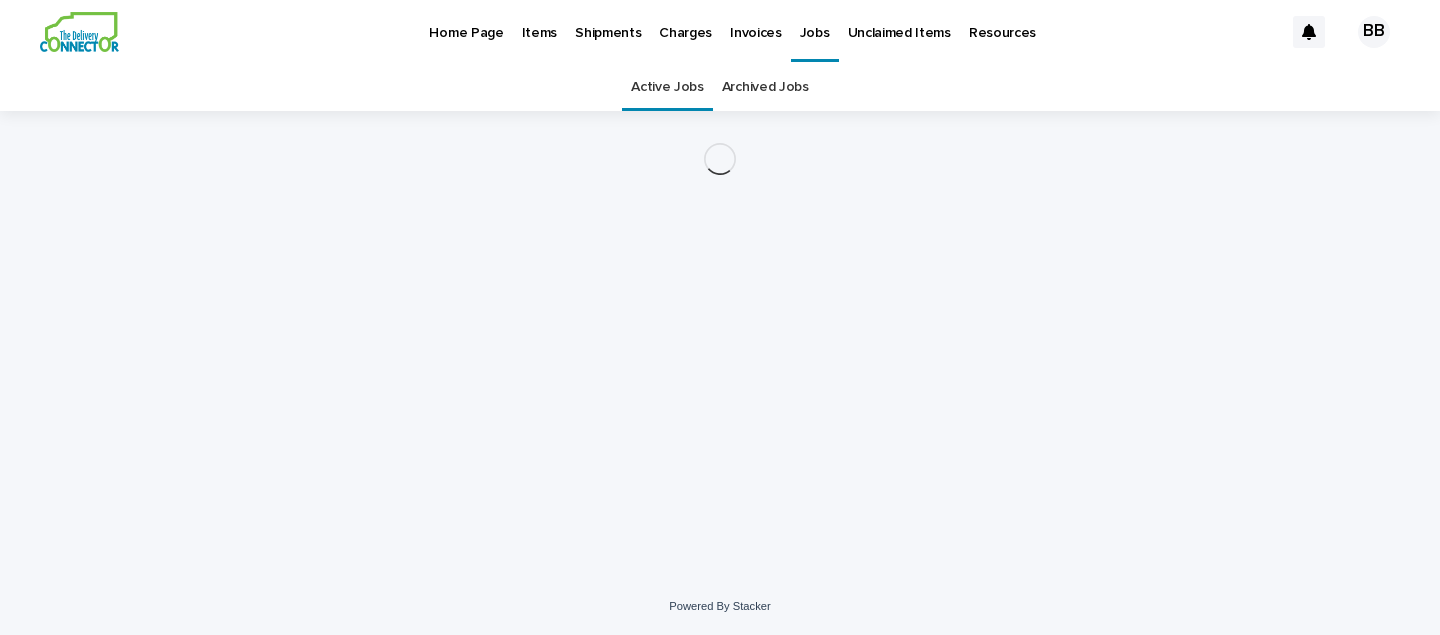 scroll, scrollTop: 0, scrollLeft: 0, axis: both 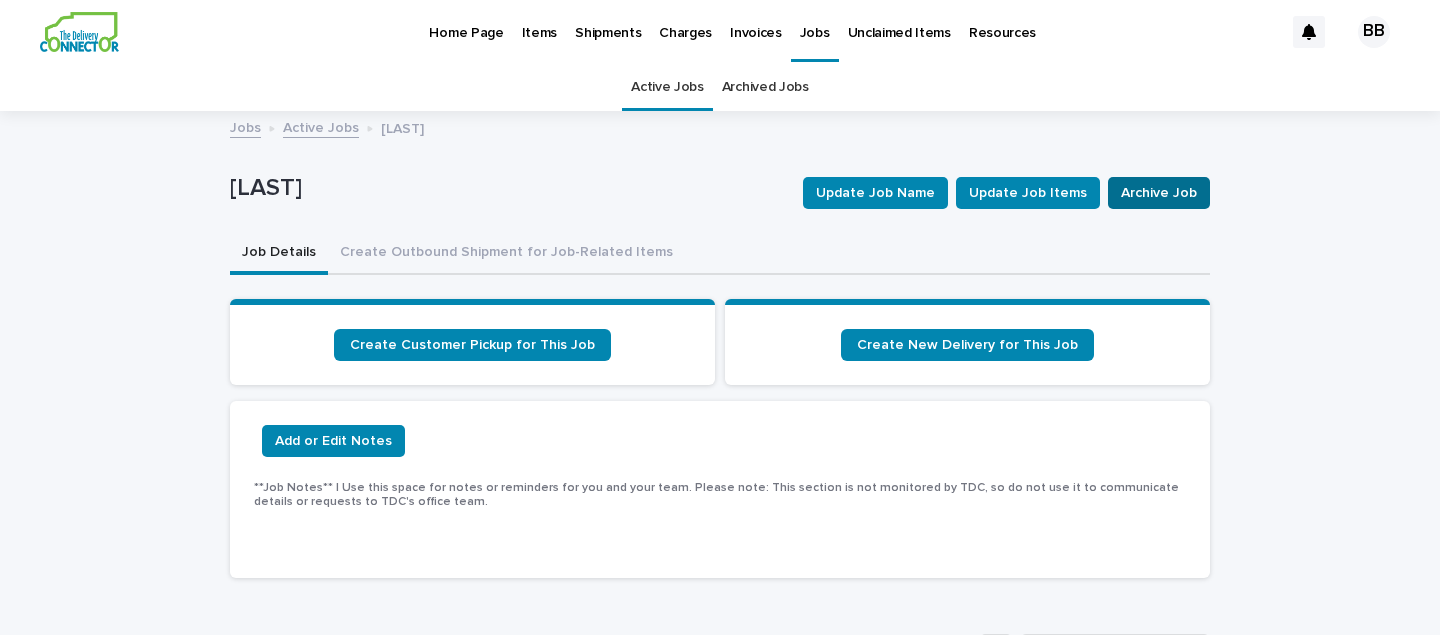click on "Archive Job" at bounding box center [1159, 193] 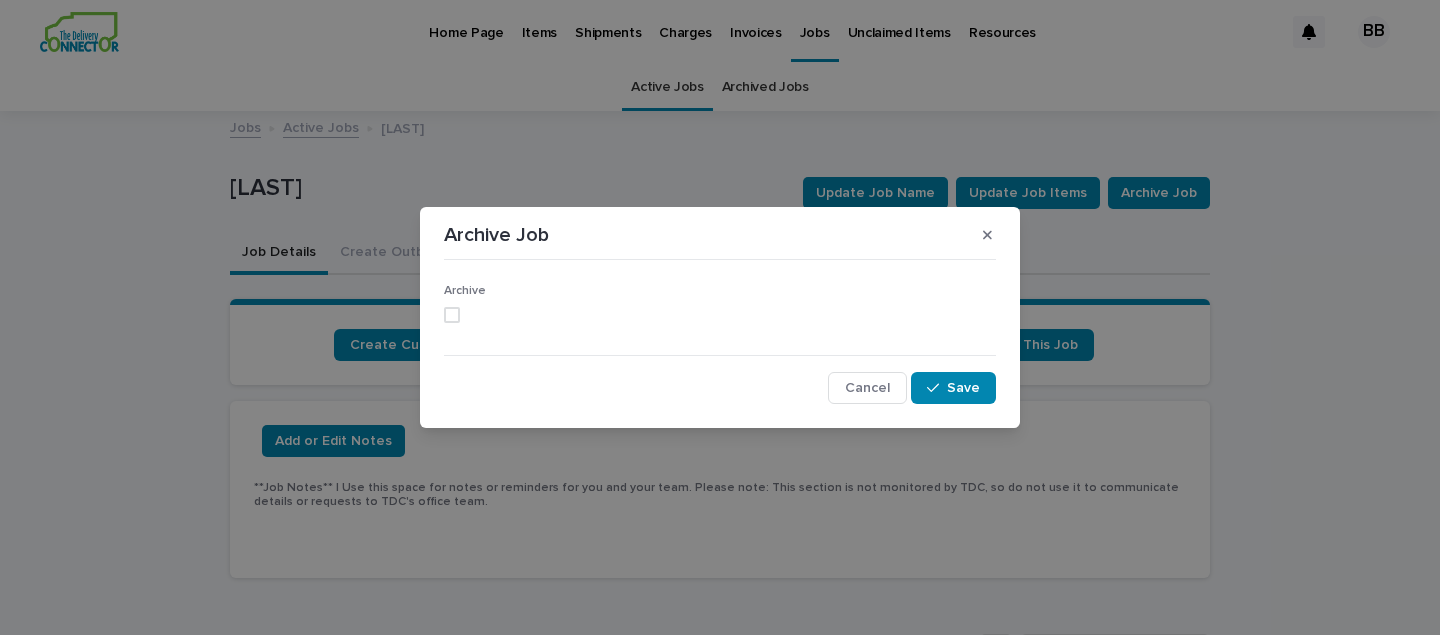 click at bounding box center (452, 315) 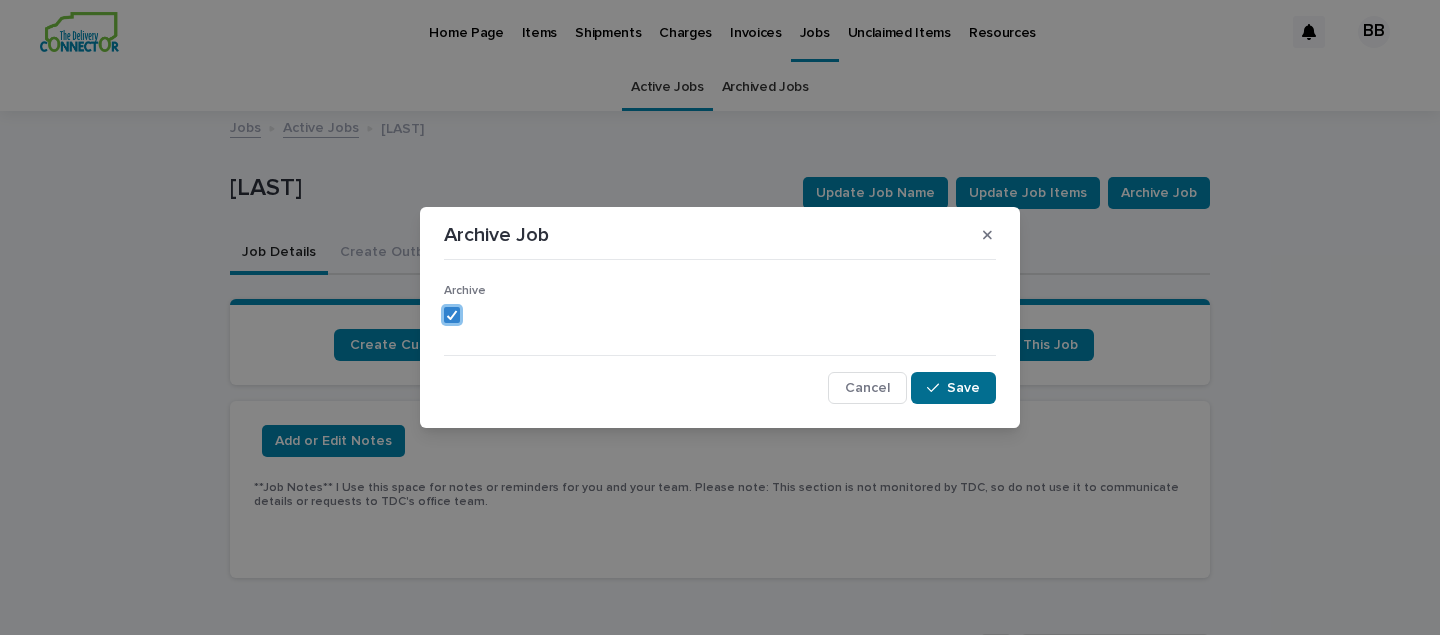 click on "Save" at bounding box center [953, 388] 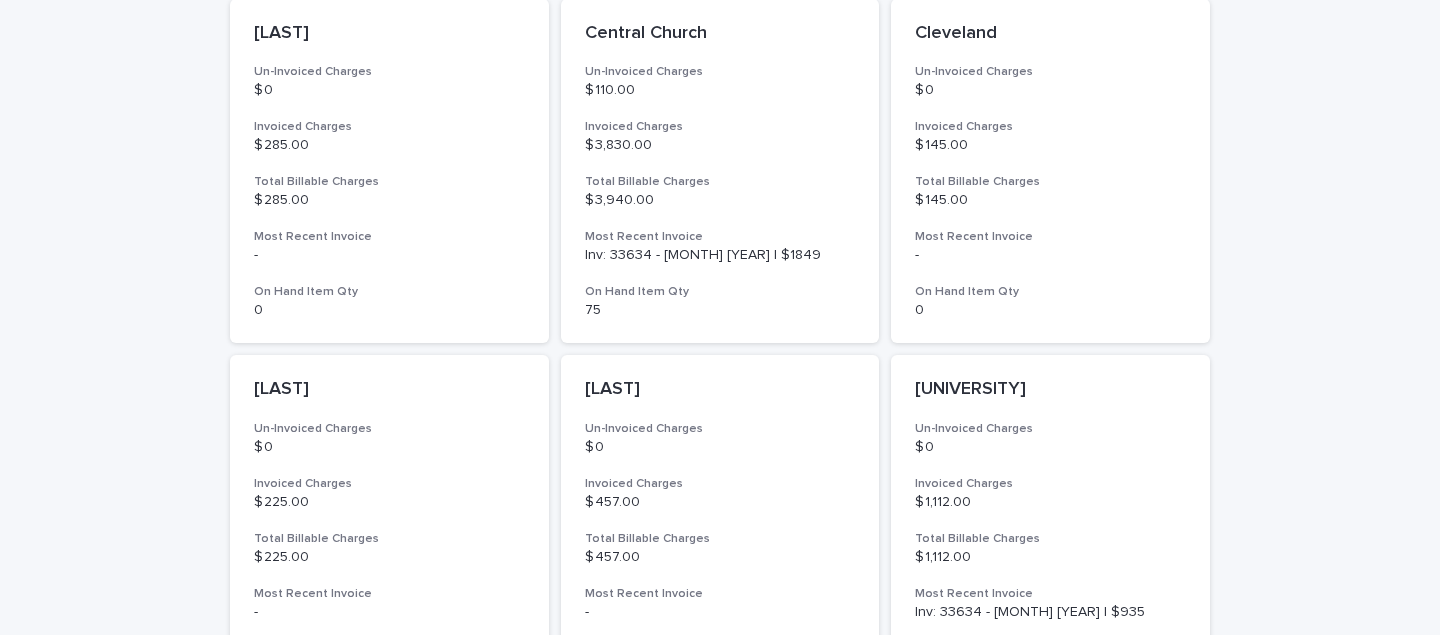 scroll, scrollTop: 968, scrollLeft: 0, axis: vertical 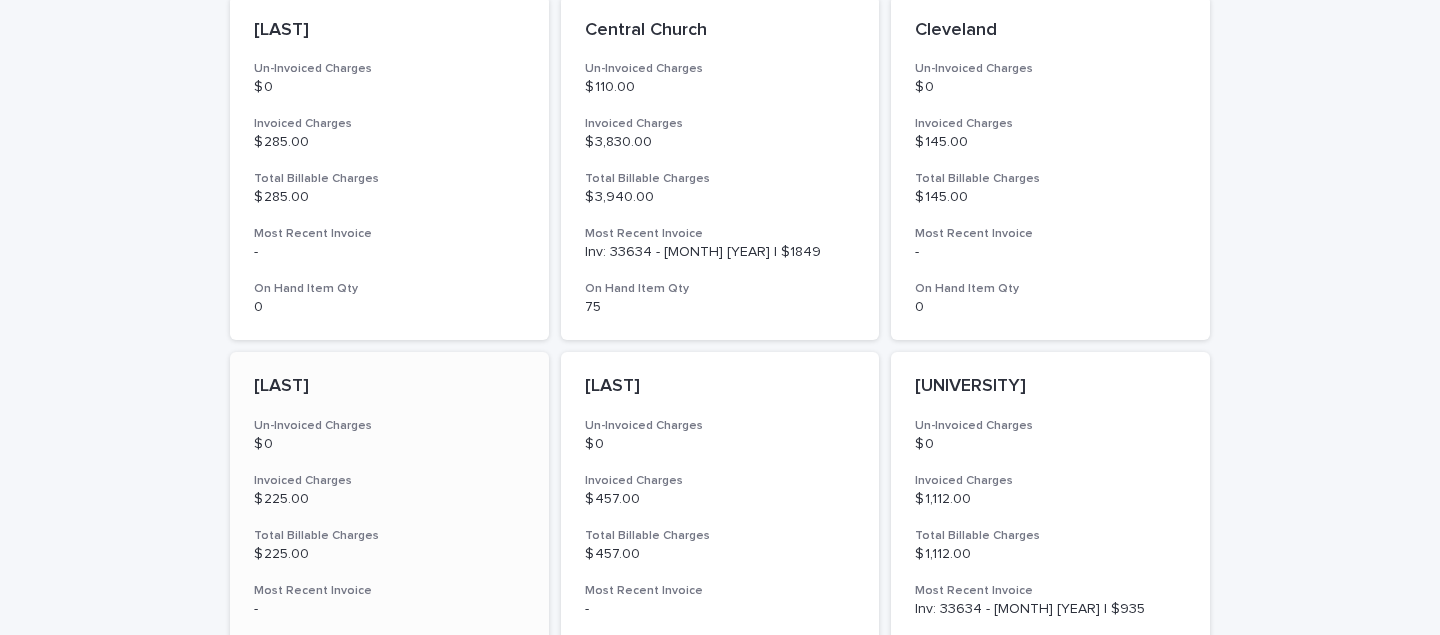 click on "[LAST]" at bounding box center [389, 387] 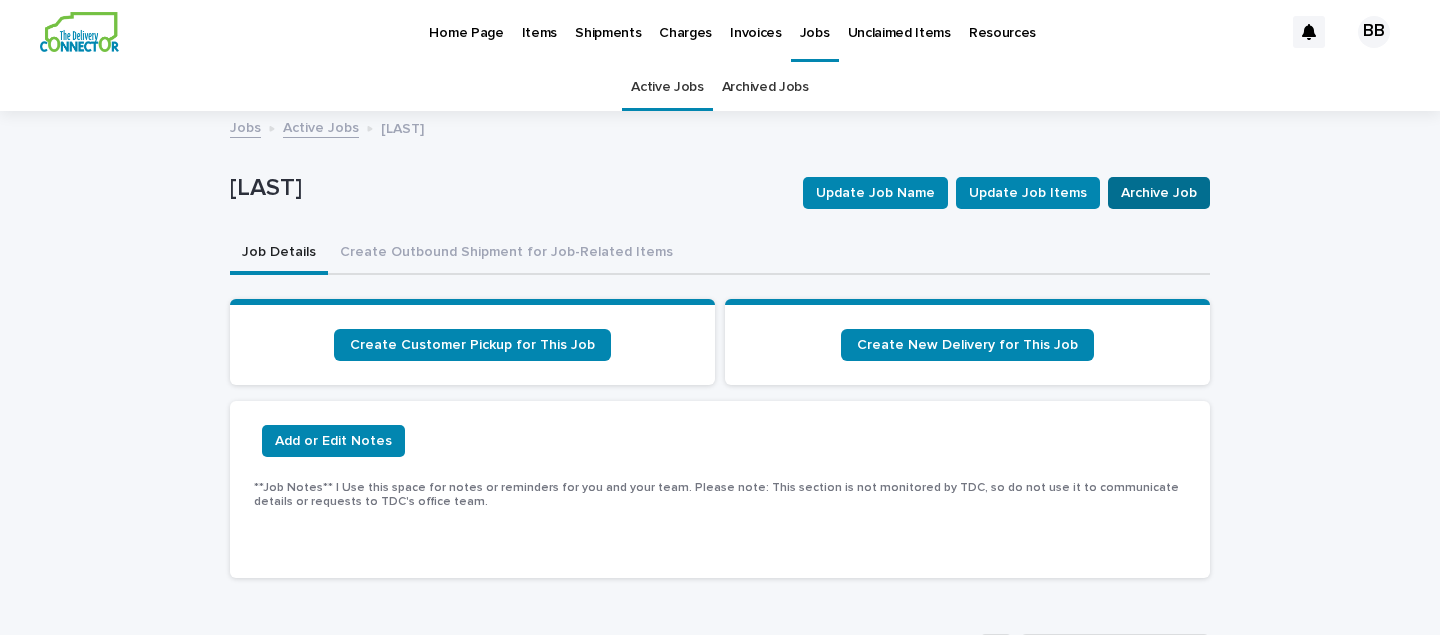 click on "Archive Job" at bounding box center (1159, 193) 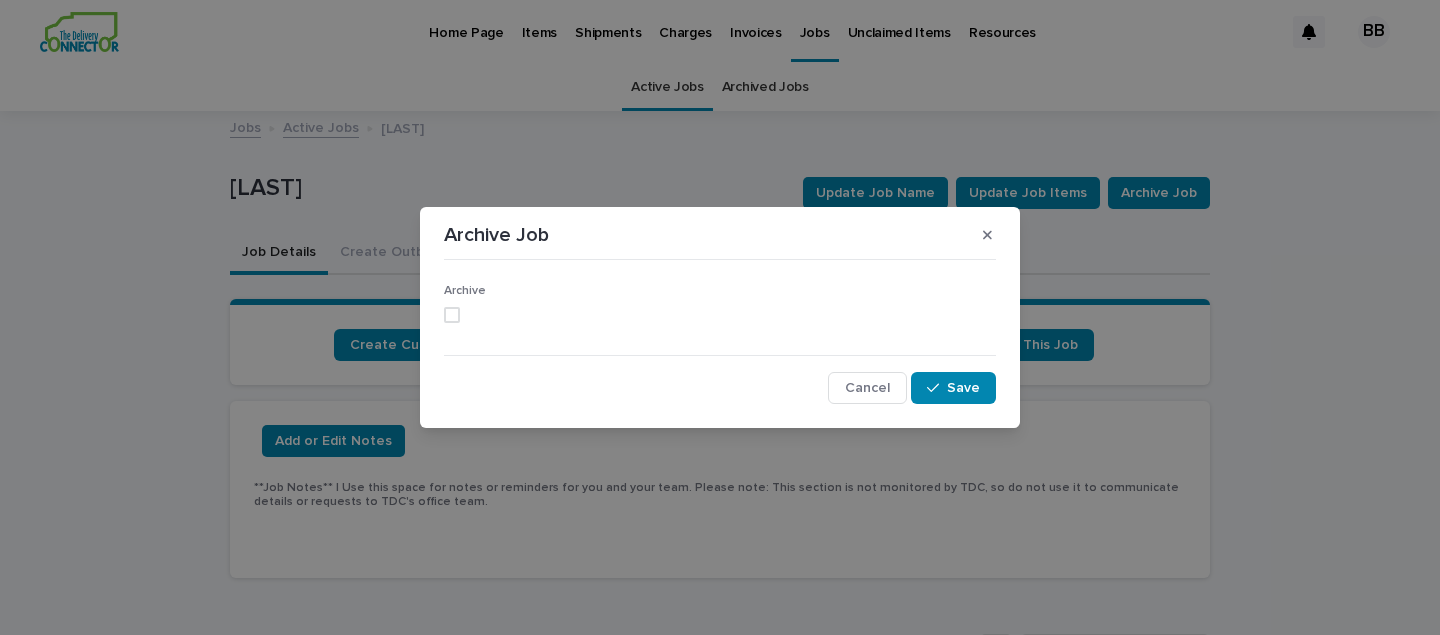 click at bounding box center (452, 315) 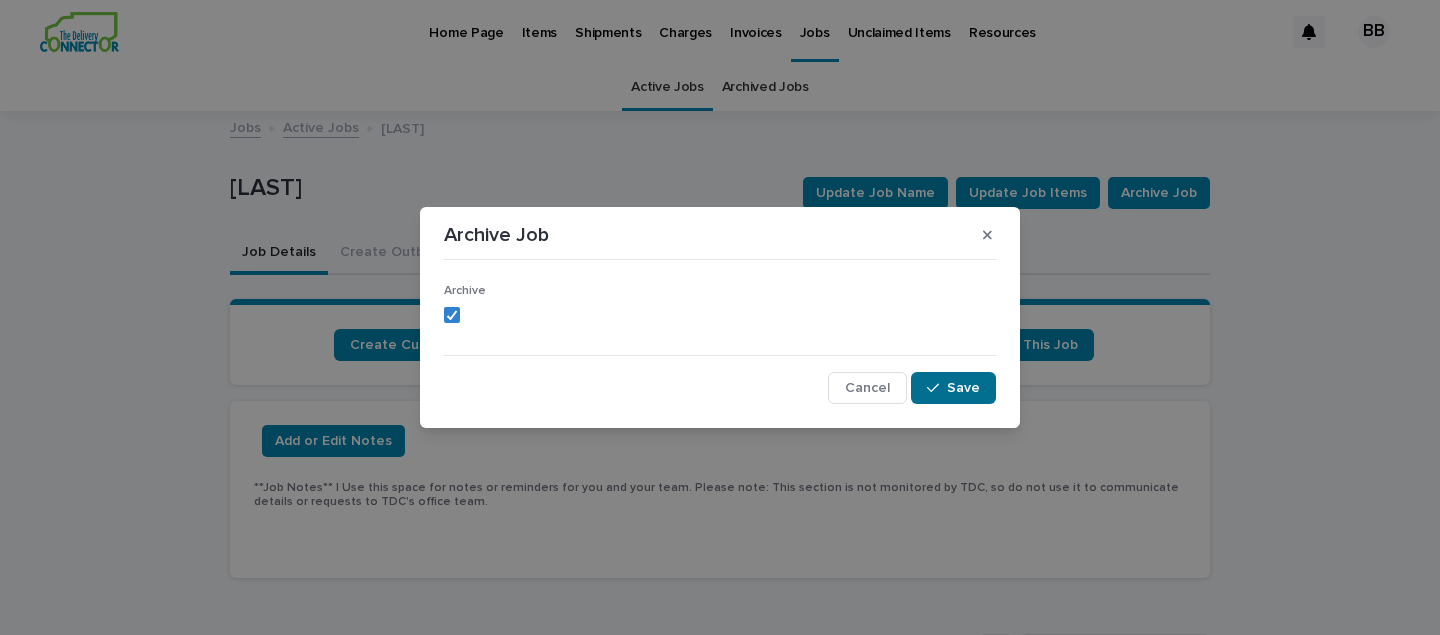 click on "Save" at bounding box center (963, 388) 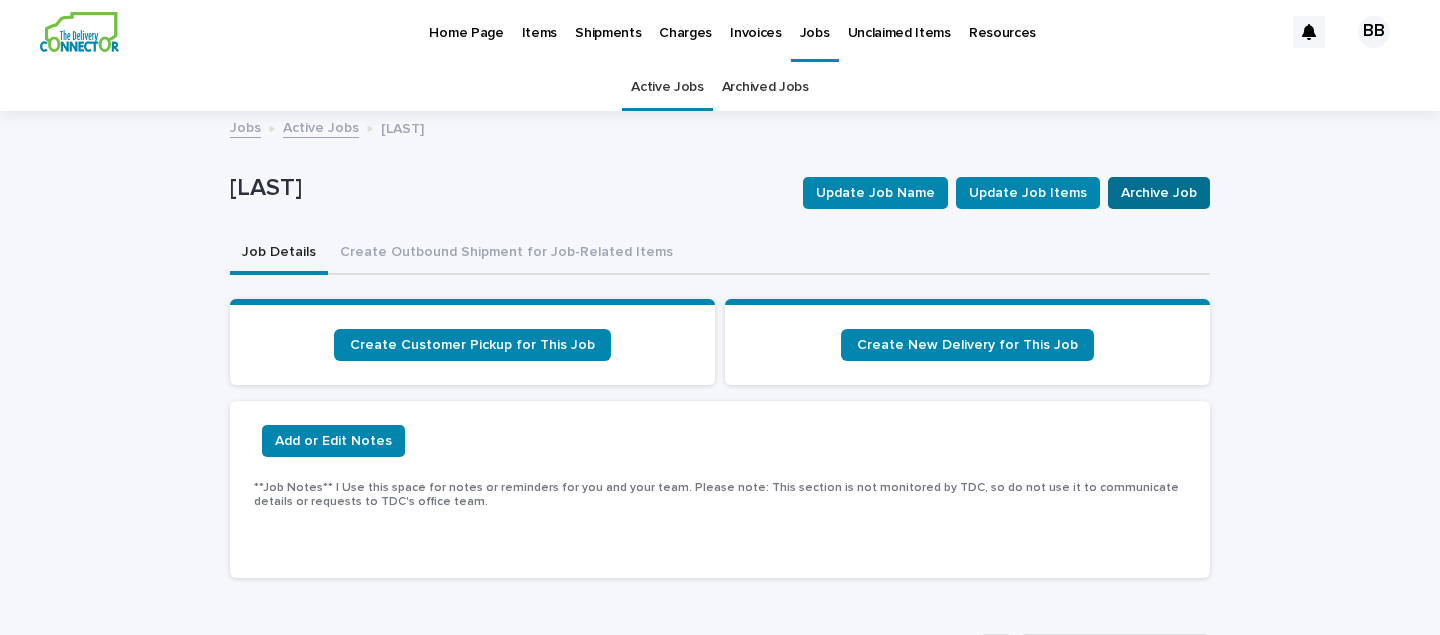 click on "Archive Job" at bounding box center [1159, 193] 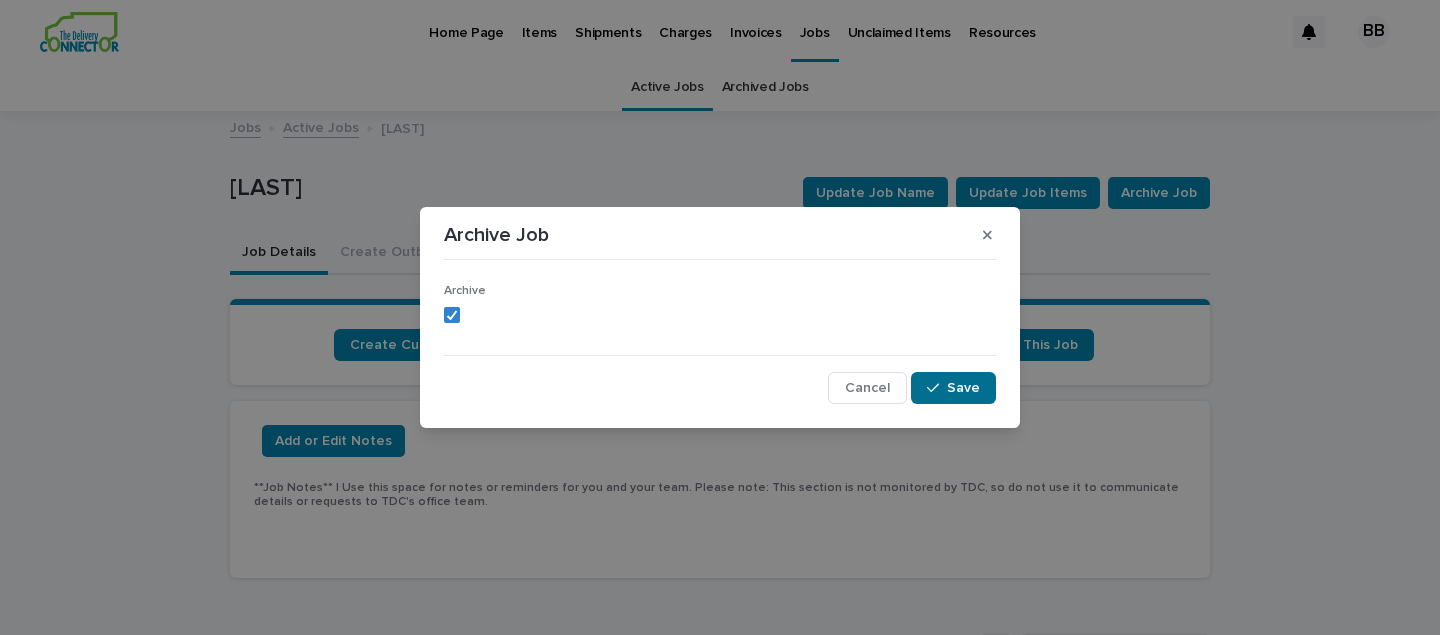 click on "Save" at bounding box center (963, 388) 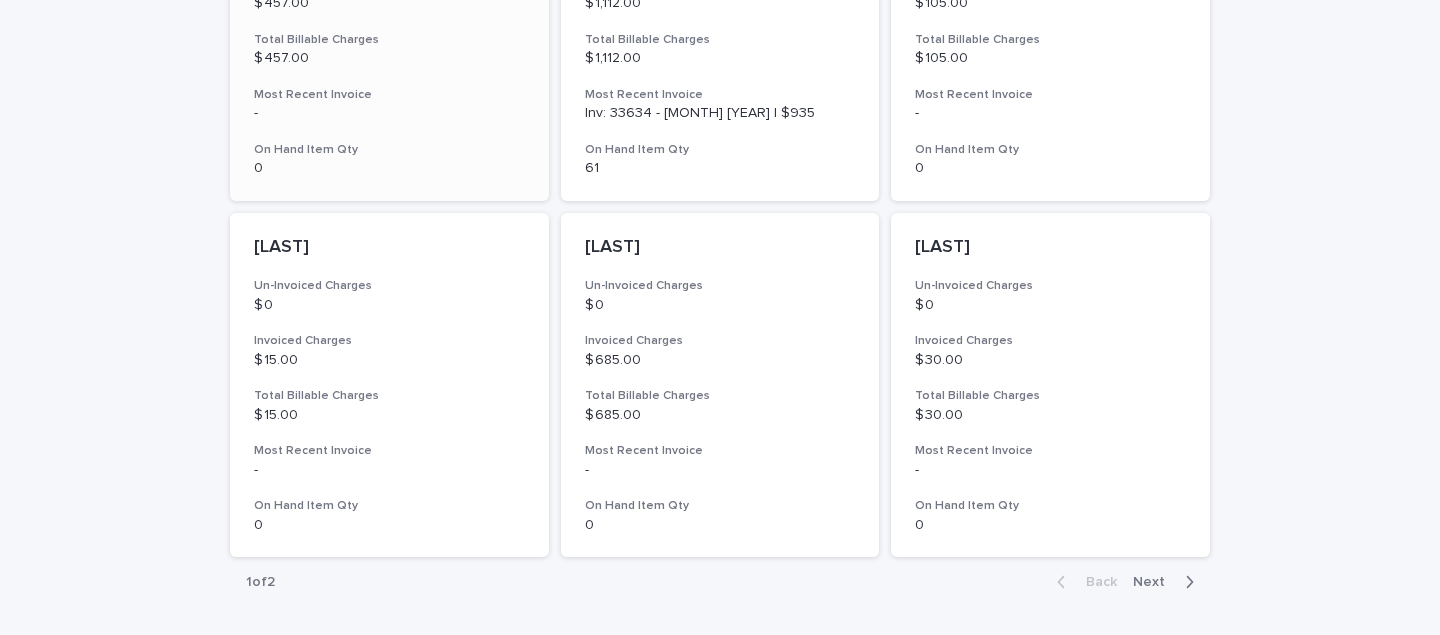 scroll, scrollTop: 1469, scrollLeft: 0, axis: vertical 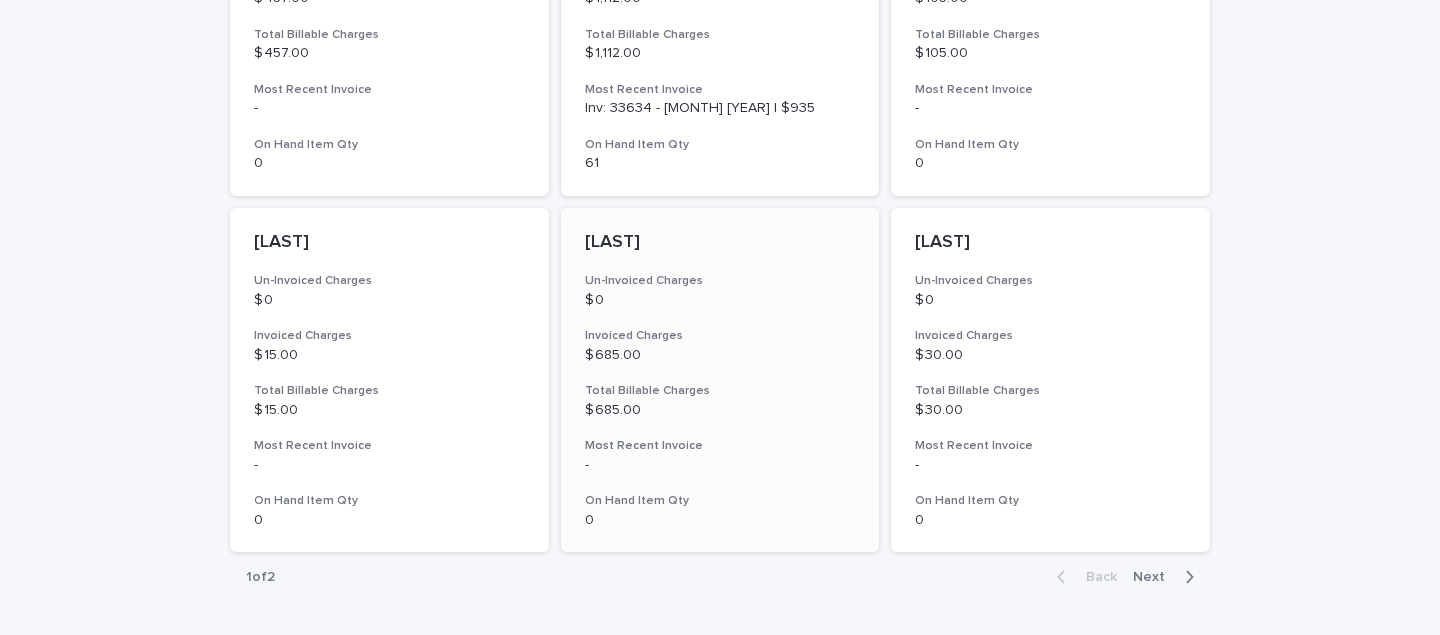 click on "$ 0" at bounding box center [720, 300] 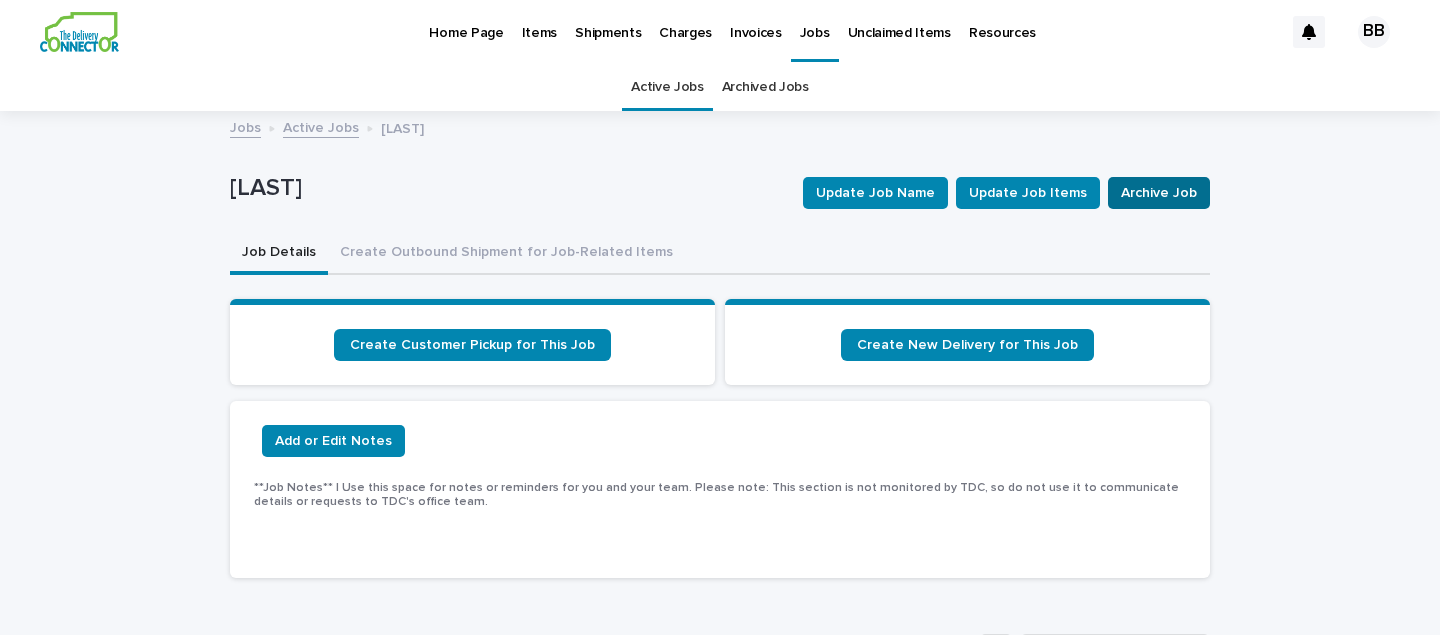 click on "Archive Job" at bounding box center [1159, 193] 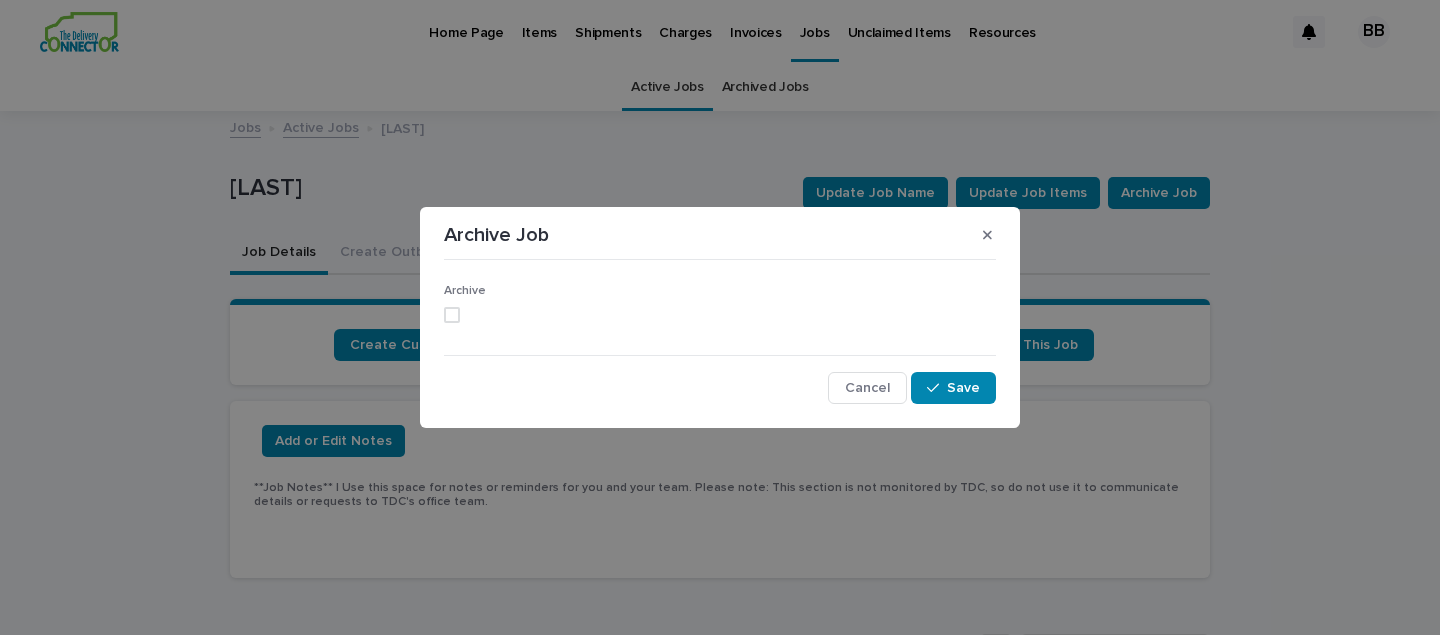 click at bounding box center (720, 315) 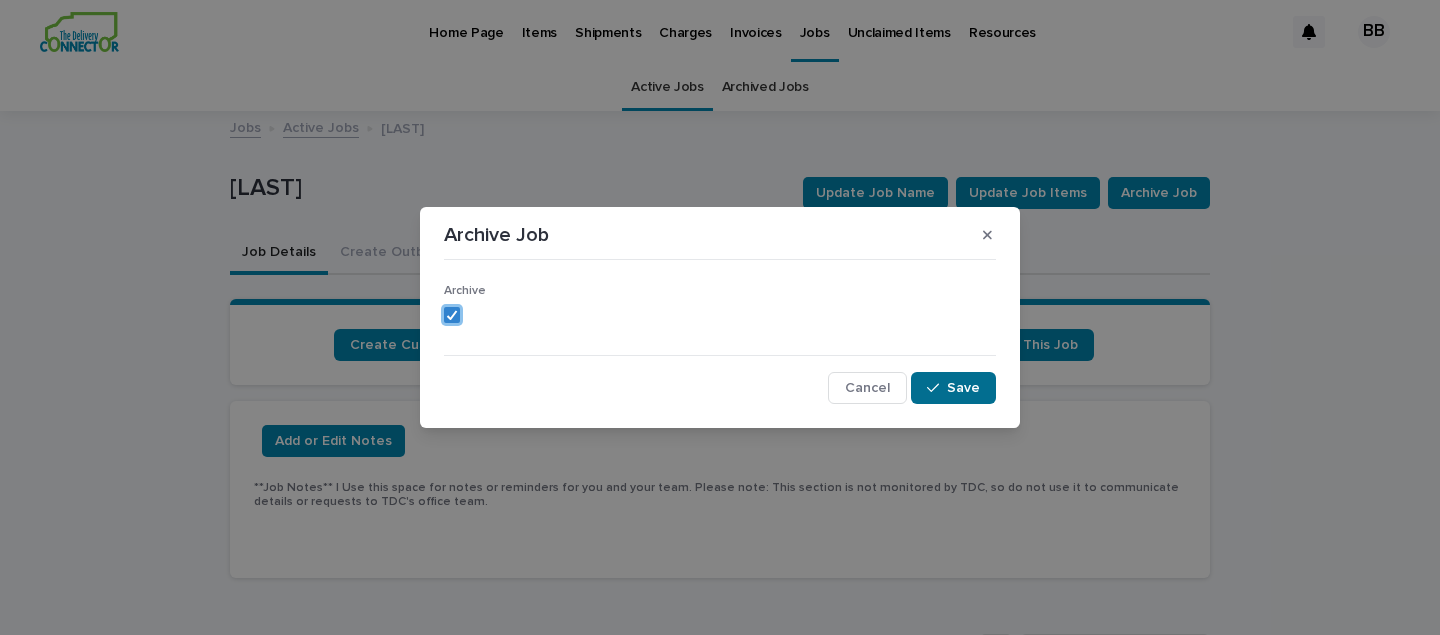 click on "Save" at bounding box center (963, 388) 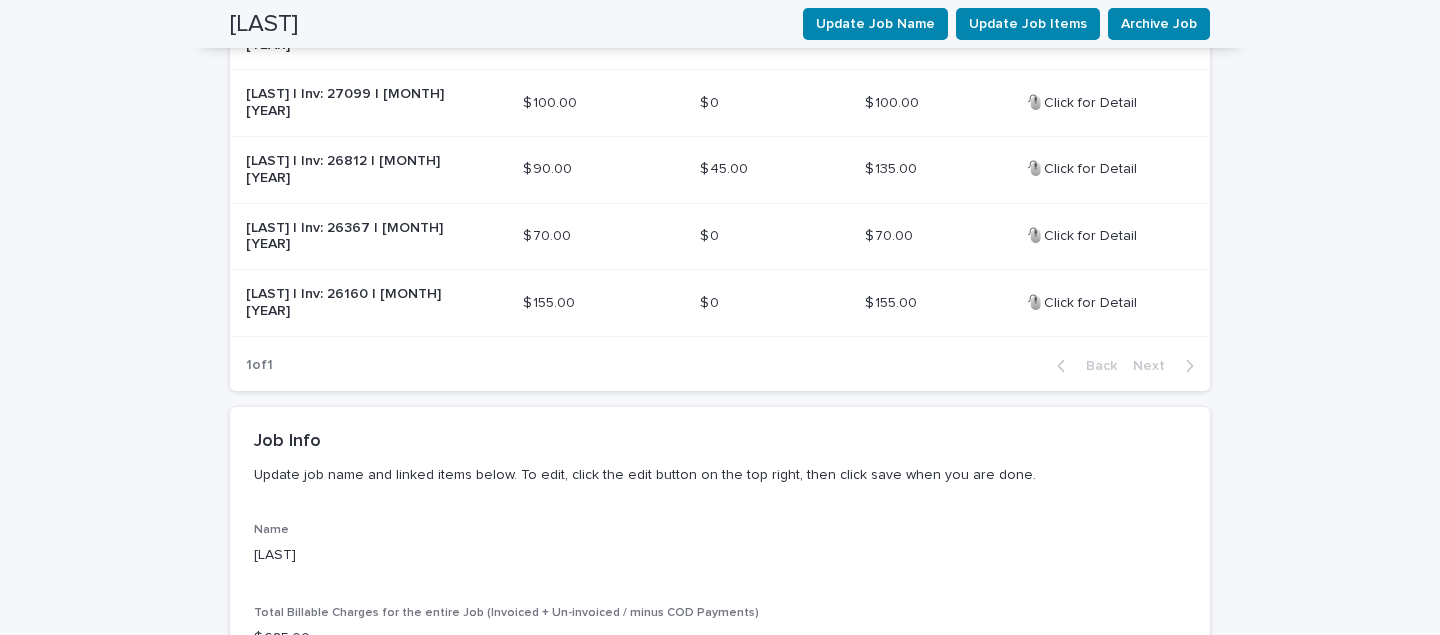 scroll, scrollTop: 0, scrollLeft: 0, axis: both 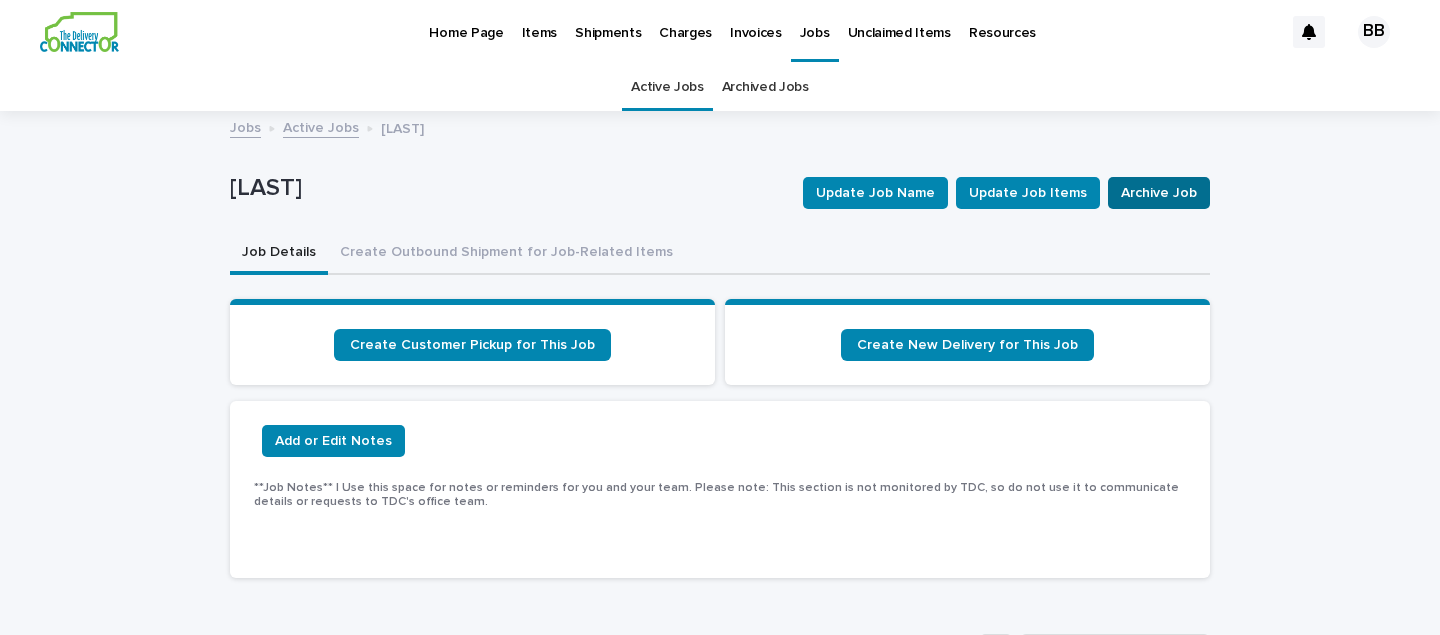 click on "Archive Job" at bounding box center [1159, 193] 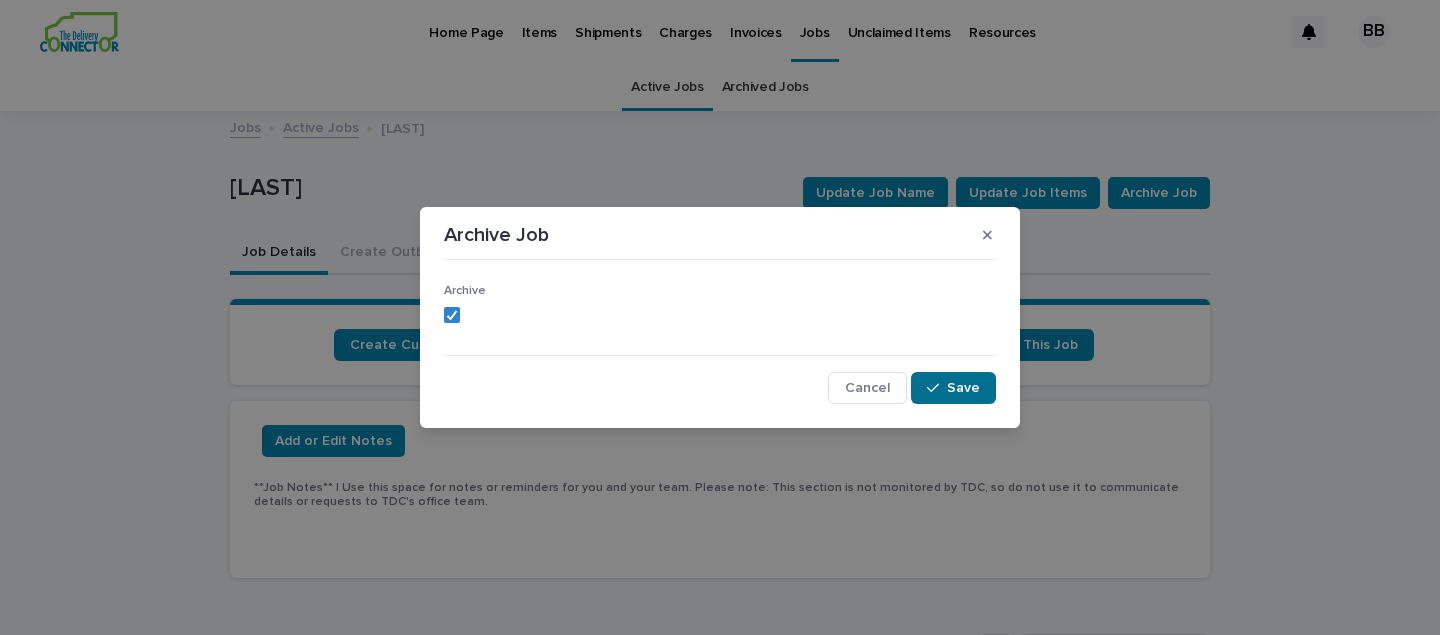 click on "Save" at bounding box center (953, 388) 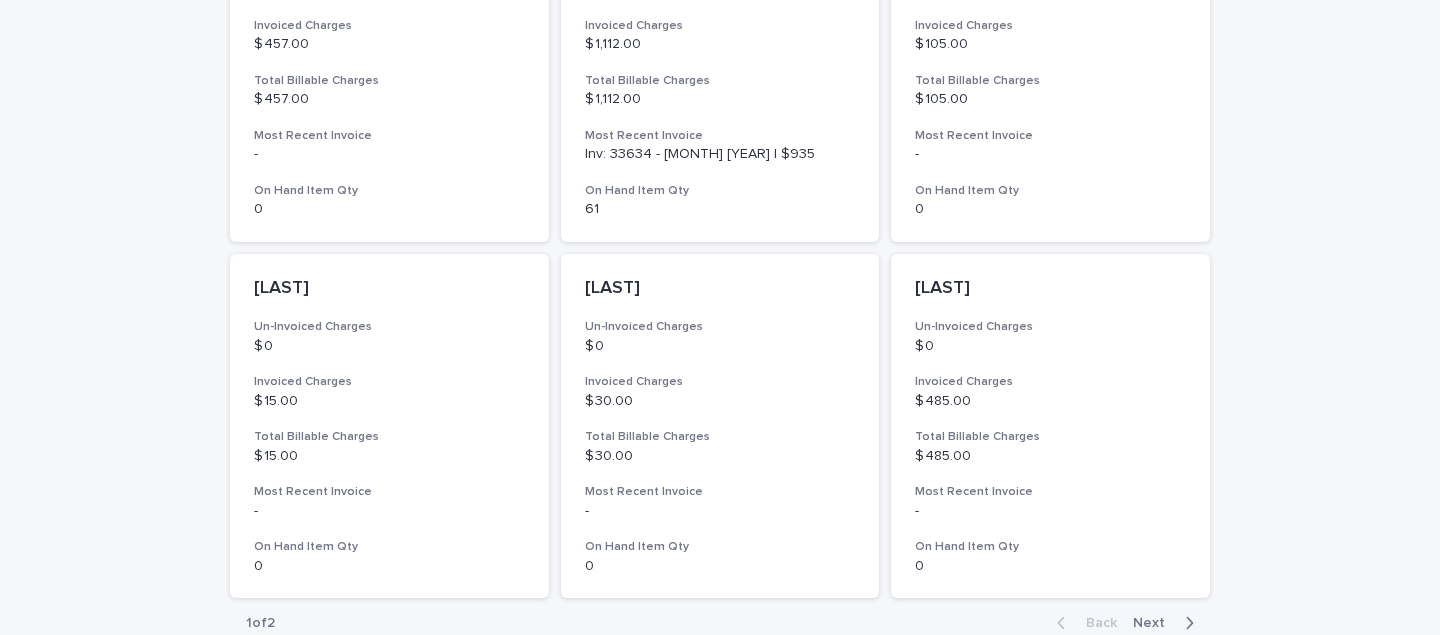 scroll, scrollTop: 1441, scrollLeft: 0, axis: vertical 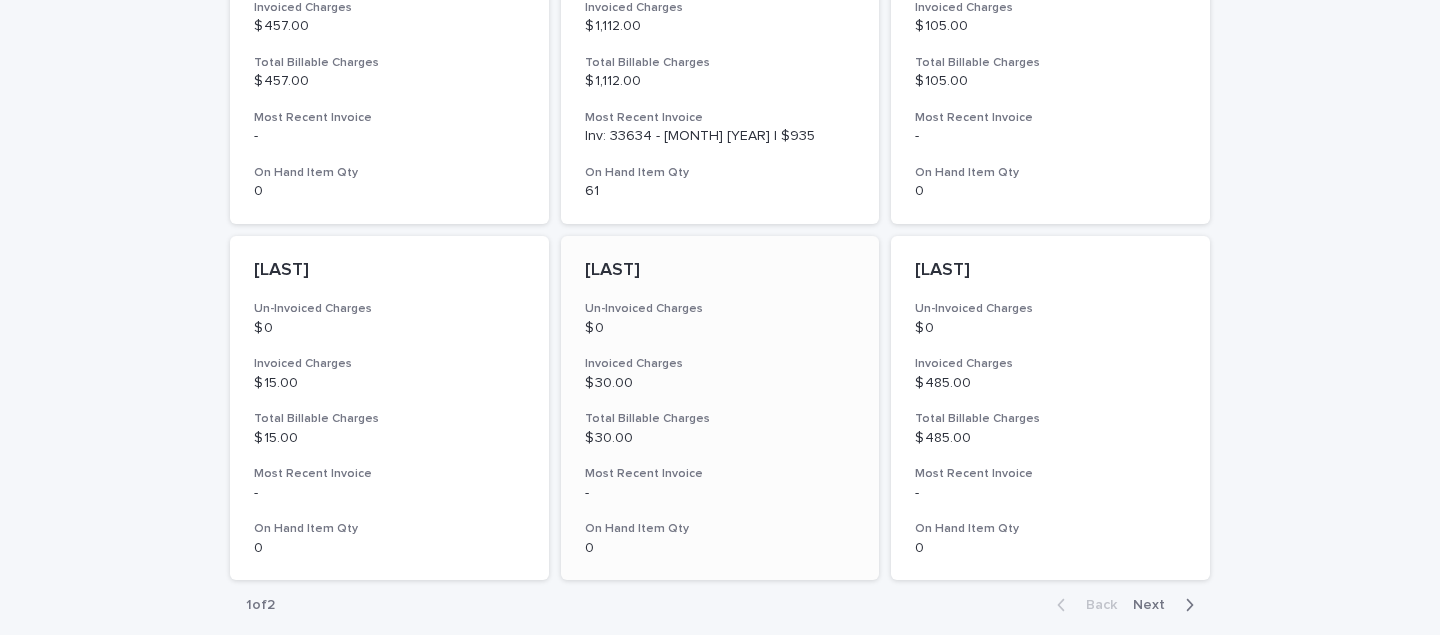 click on "$ 0" at bounding box center [720, 328] 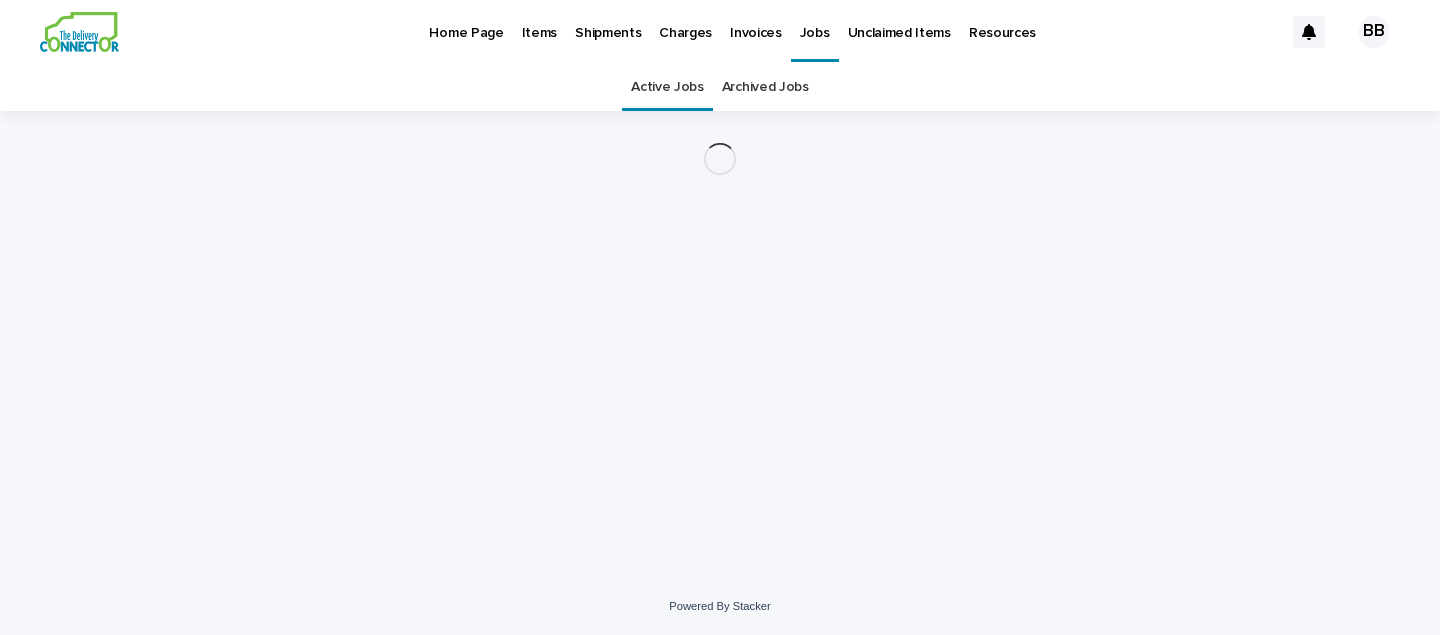 scroll, scrollTop: 0, scrollLeft: 0, axis: both 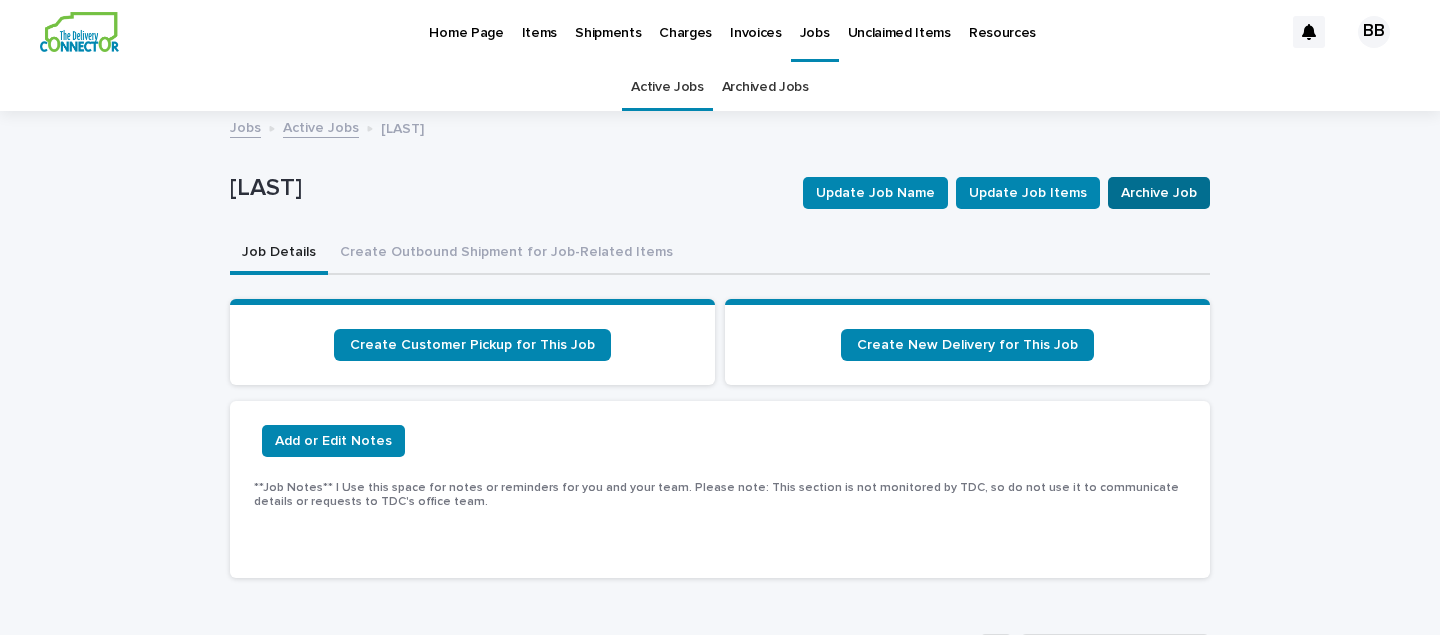 click on "Archive Job" at bounding box center [1159, 193] 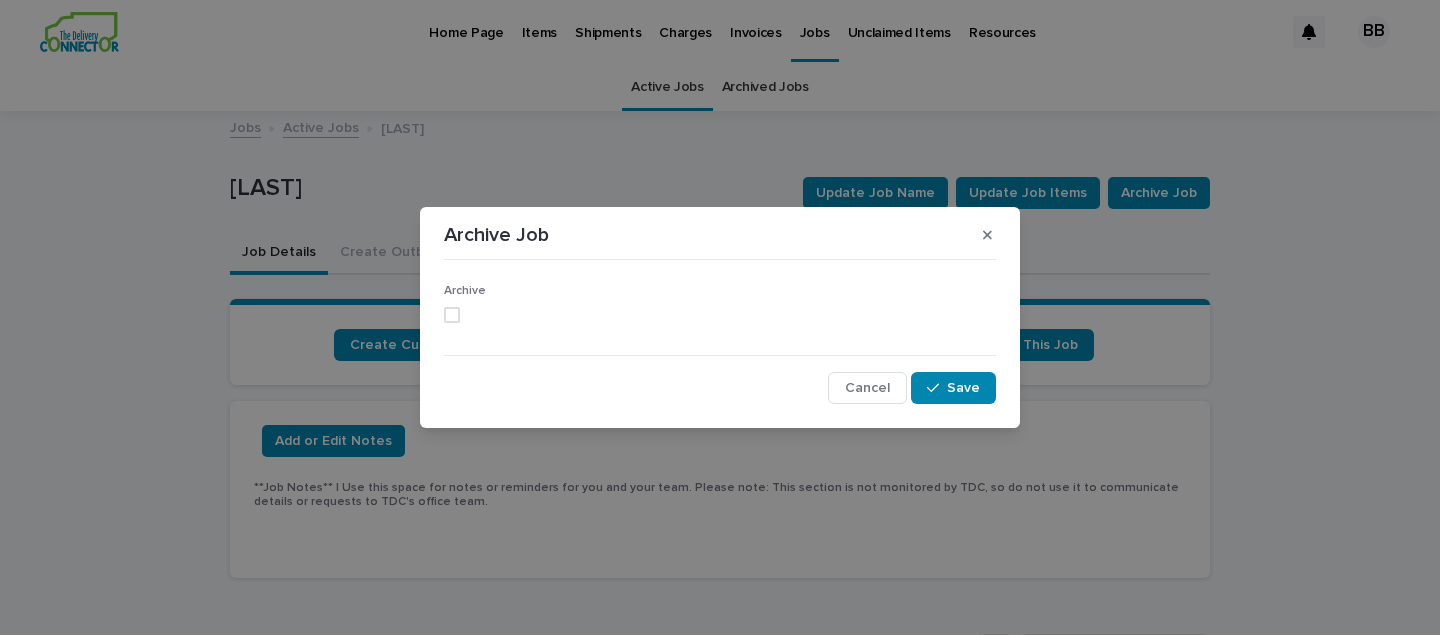 click at bounding box center [452, 315] 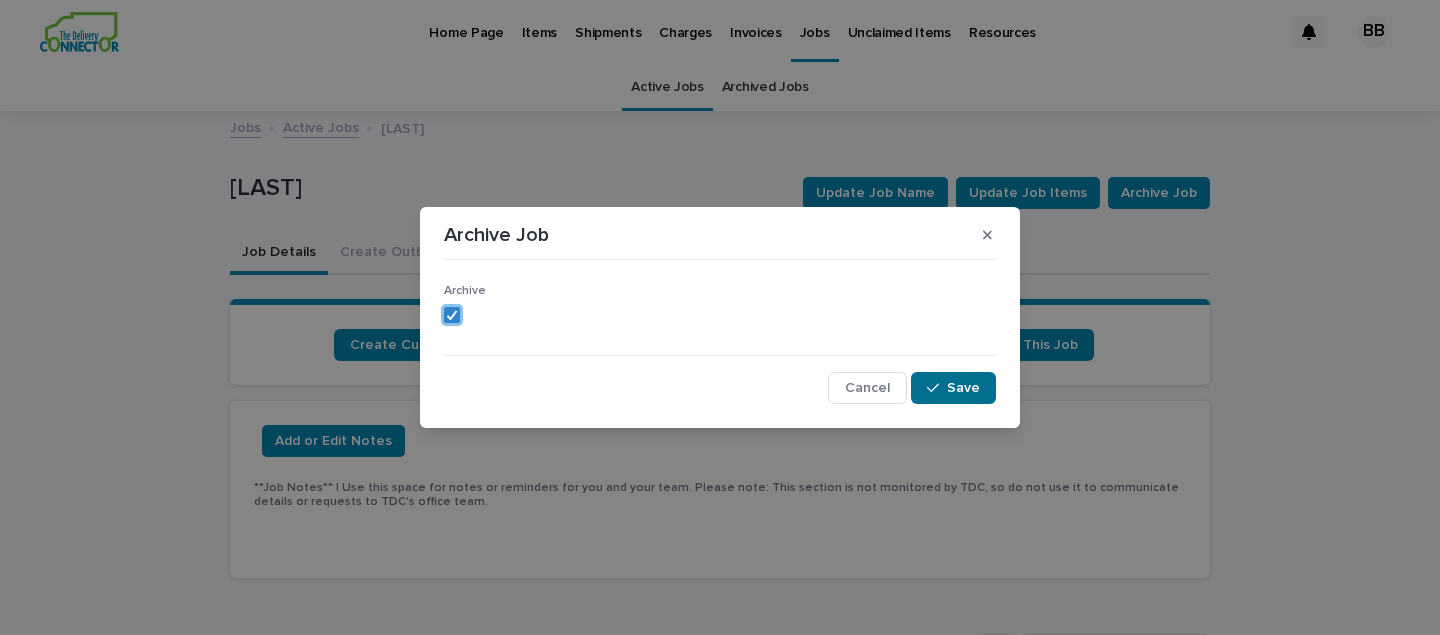click on "Save" at bounding box center (953, 388) 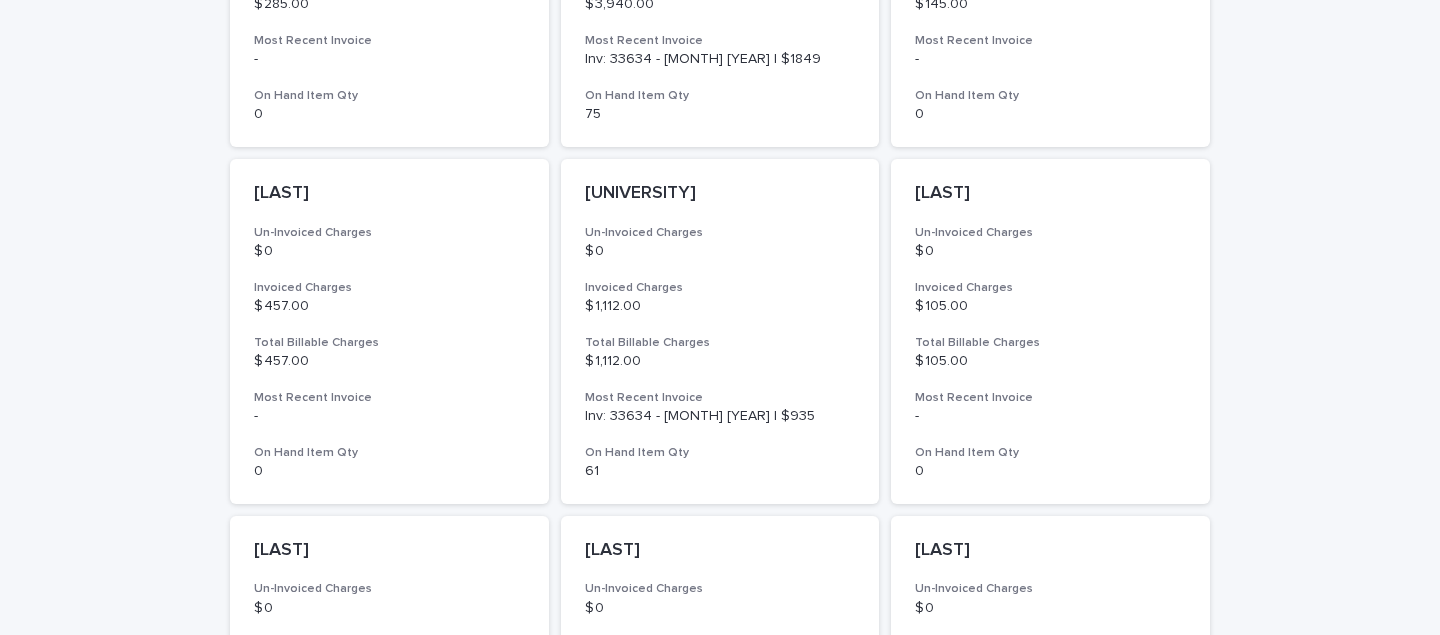 scroll, scrollTop: 1140, scrollLeft: 0, axis: vertical 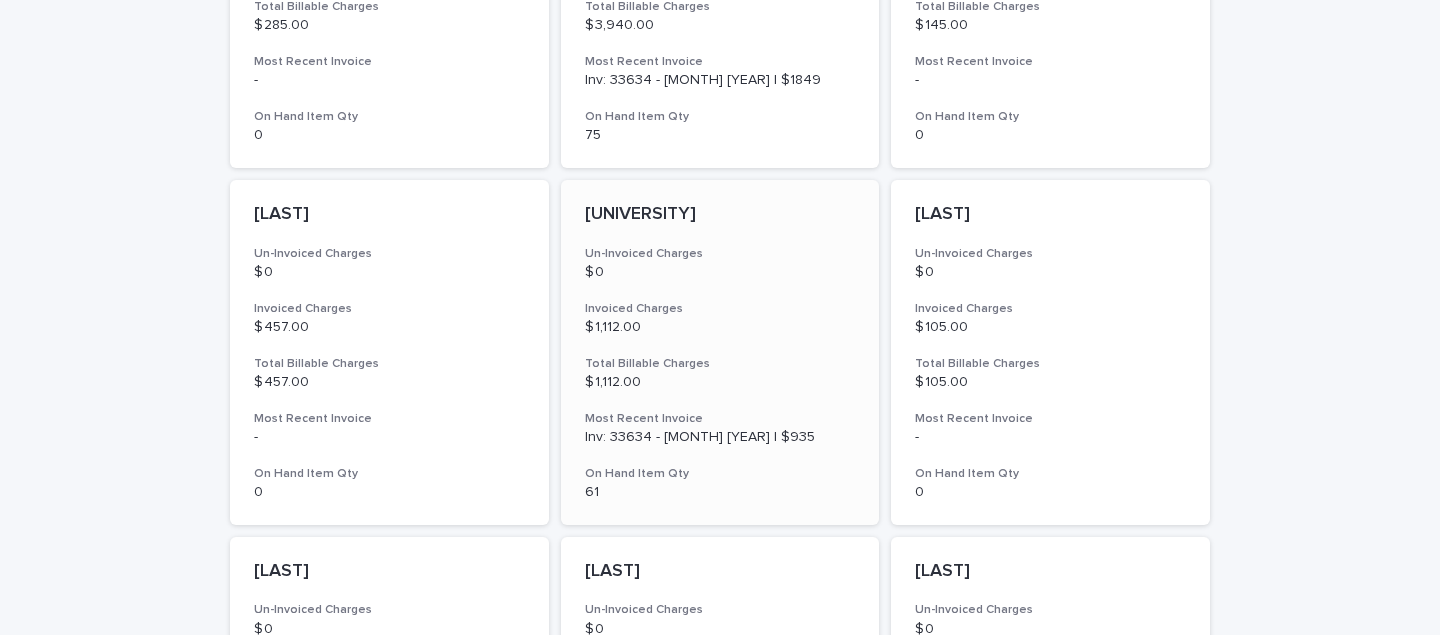 click on "Total Billable Charges" at bounding box center [720, 364] 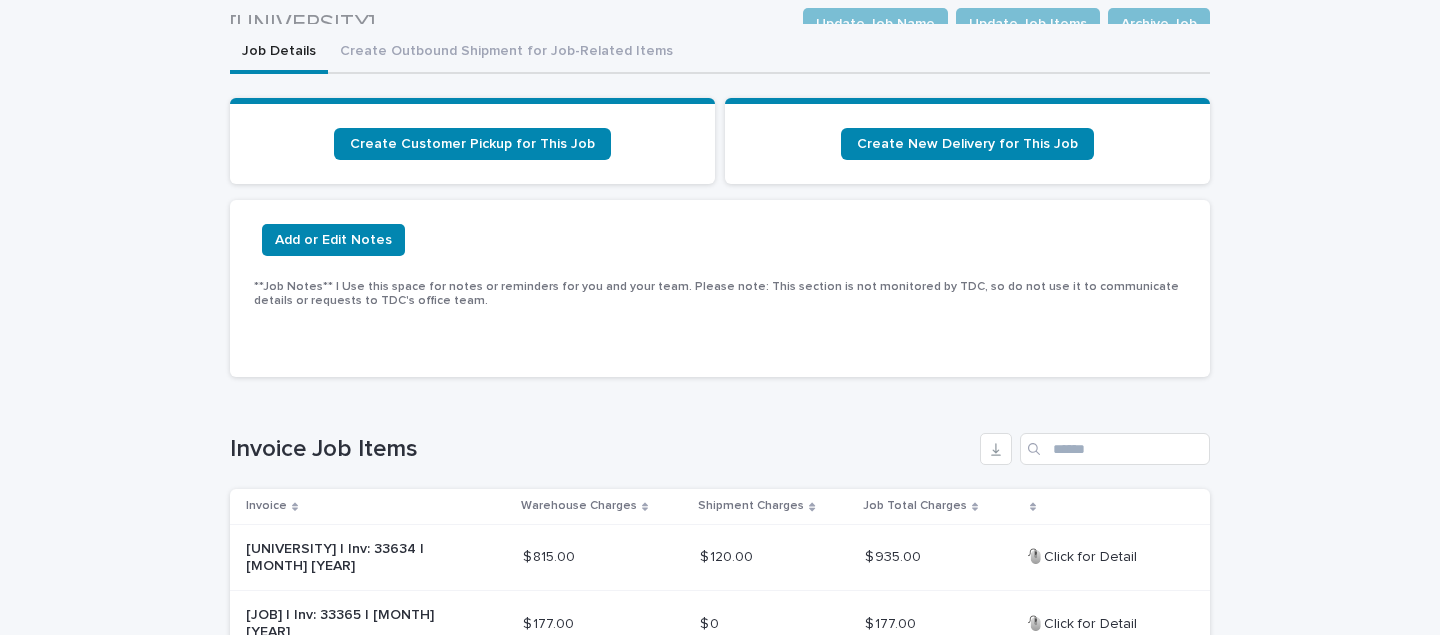 scroll, scrollTop: 185, scrollLeft: 0, axis: vertical 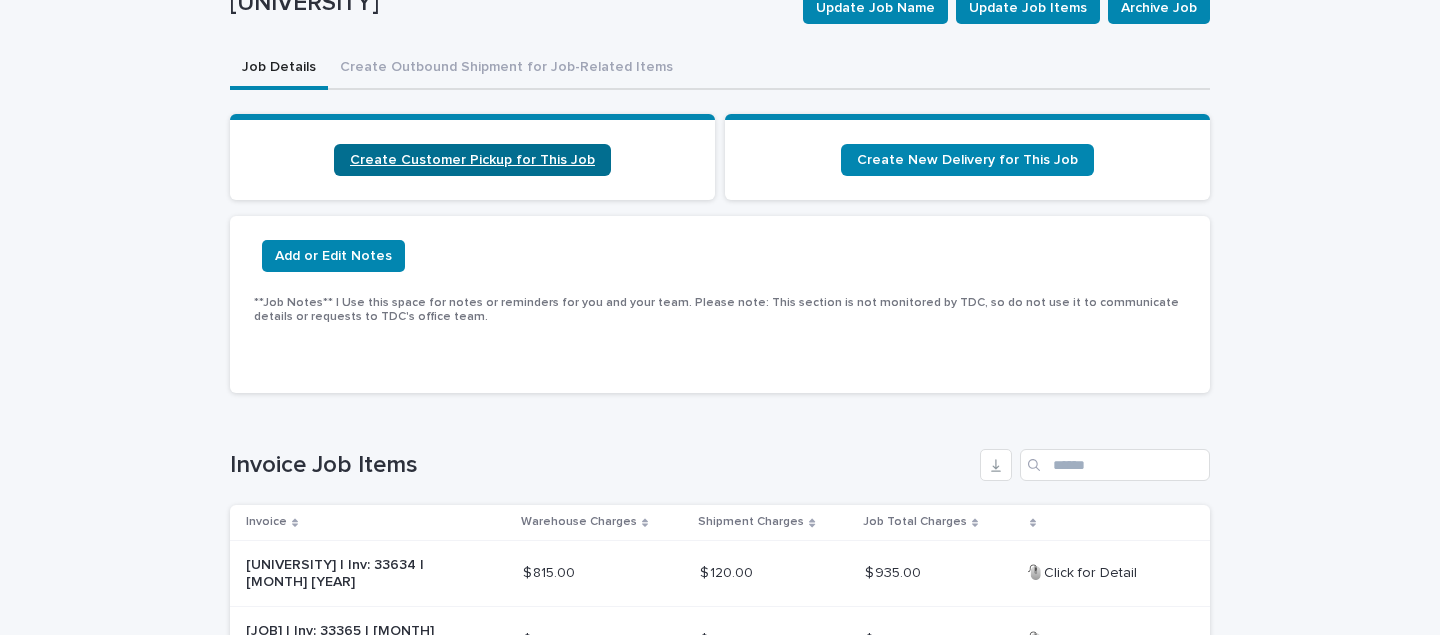 click on "Create Customer Pickup for This Job" at bounding box center [472, 160] 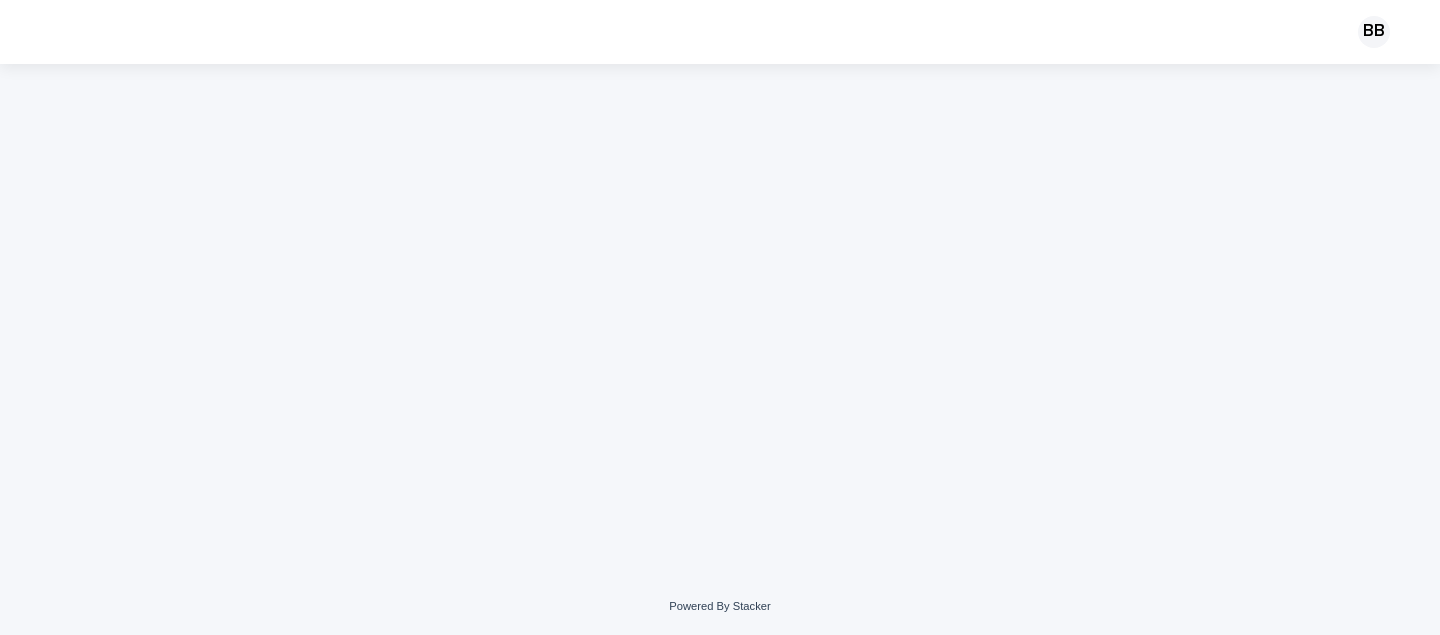scroll, scrollTop: 0, scrollLeft: 0, axis: both 